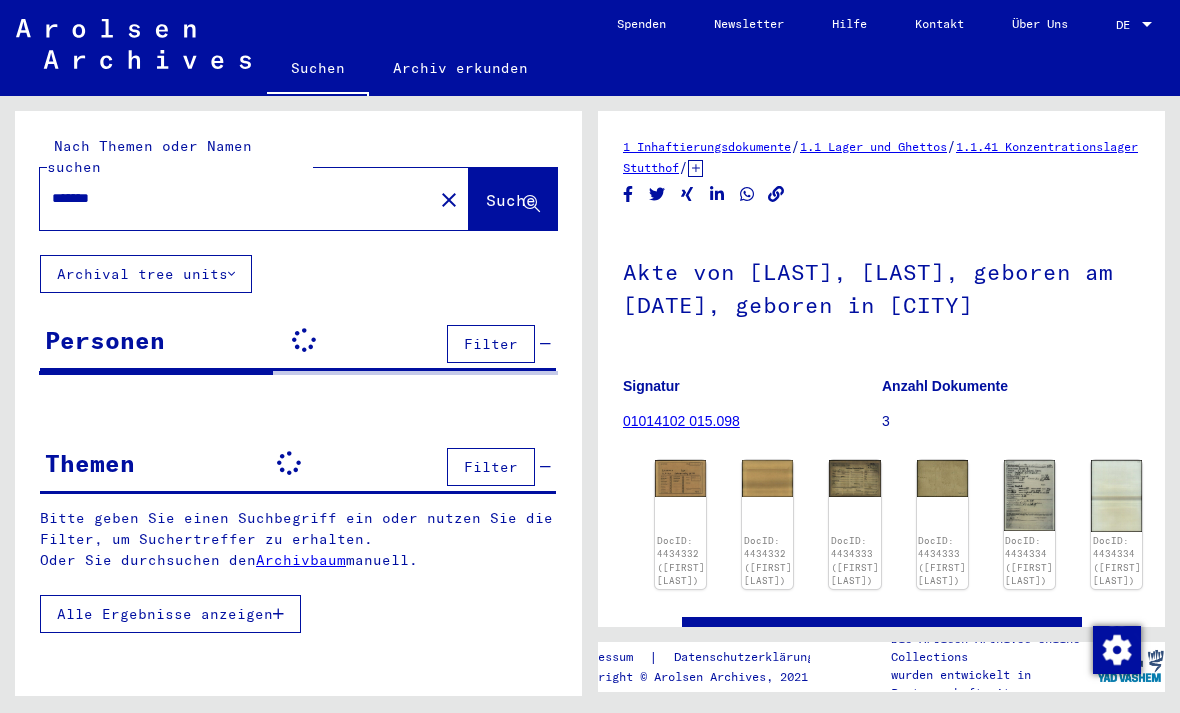 scroll, scrollTop: 0, scrollLeft: 0, axis: both 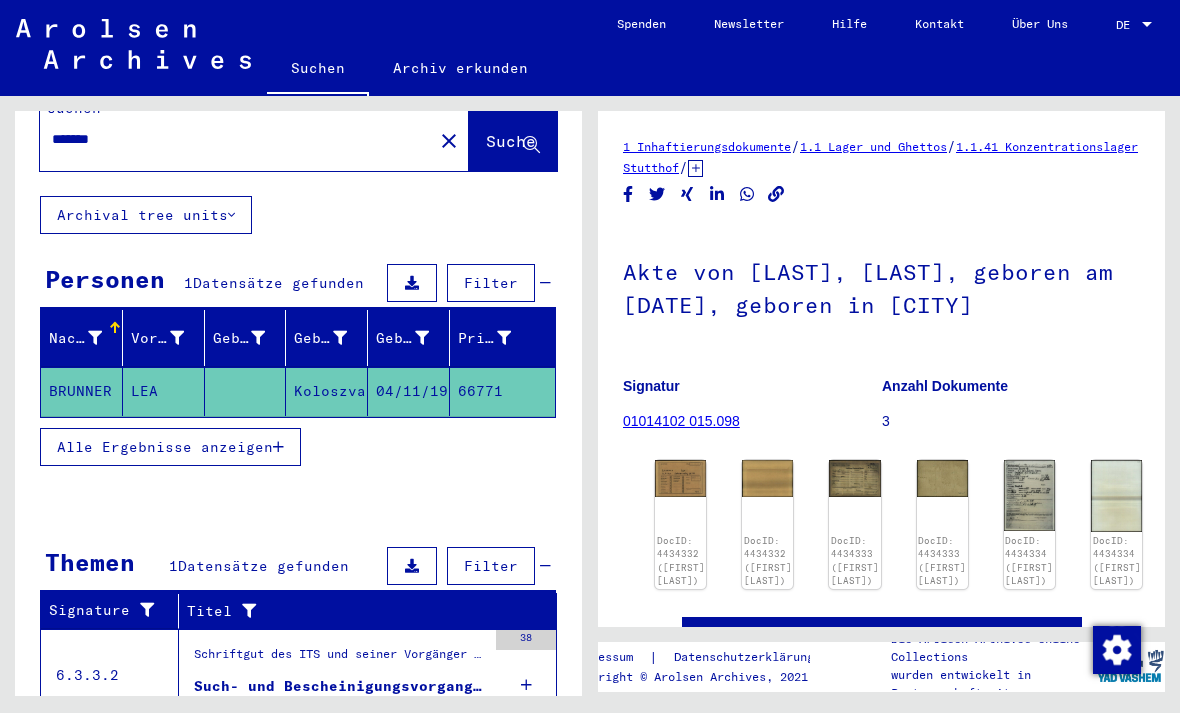click on "Schriftgut des ITS und seiner Vorgänger > Bearbeitung von Anfragen > Fallbezogene Akten des ITS ab 1947 > T/D-Fallablage > Such- und Bescheinigungsvorgänge mit den (T/D-) Nummern von 1.000.000 bis 1.249.999 > Such- und Bescheinigungsvorgänge mit den (T/D-) Nummern von 1.198.500 bis 1.198.999" at bounding box center (340, 659) 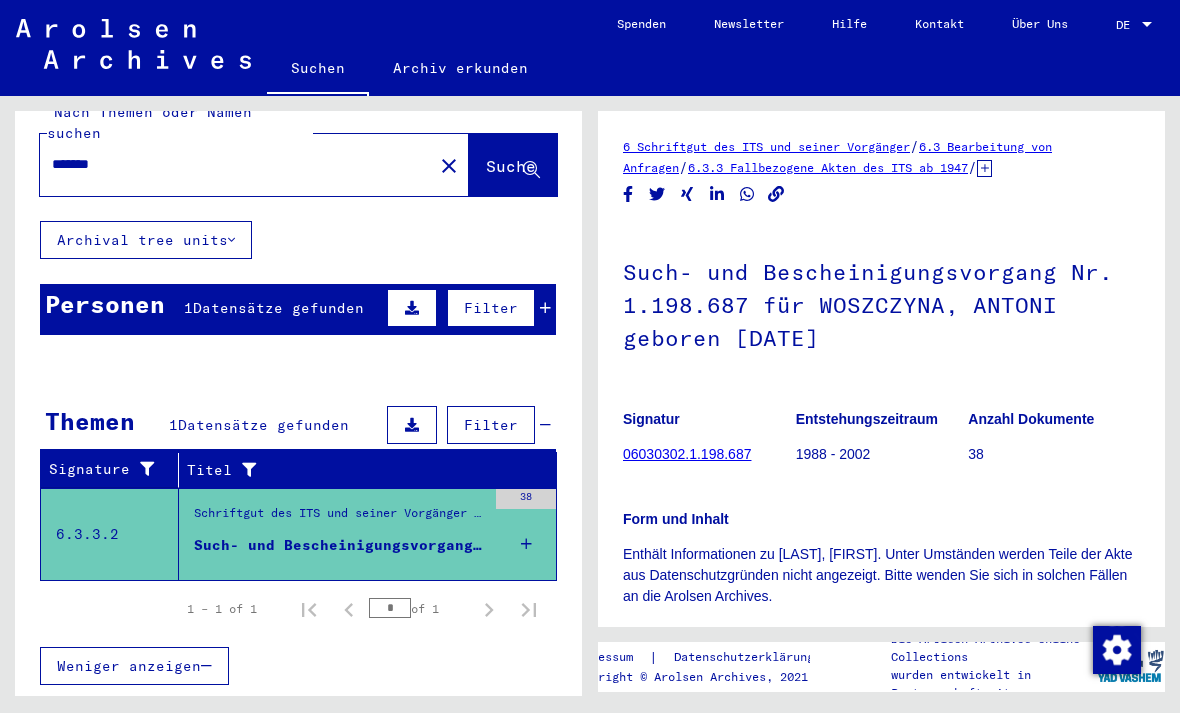 scroll, scrollTop: 0, scrollLeft: 0, axis: both 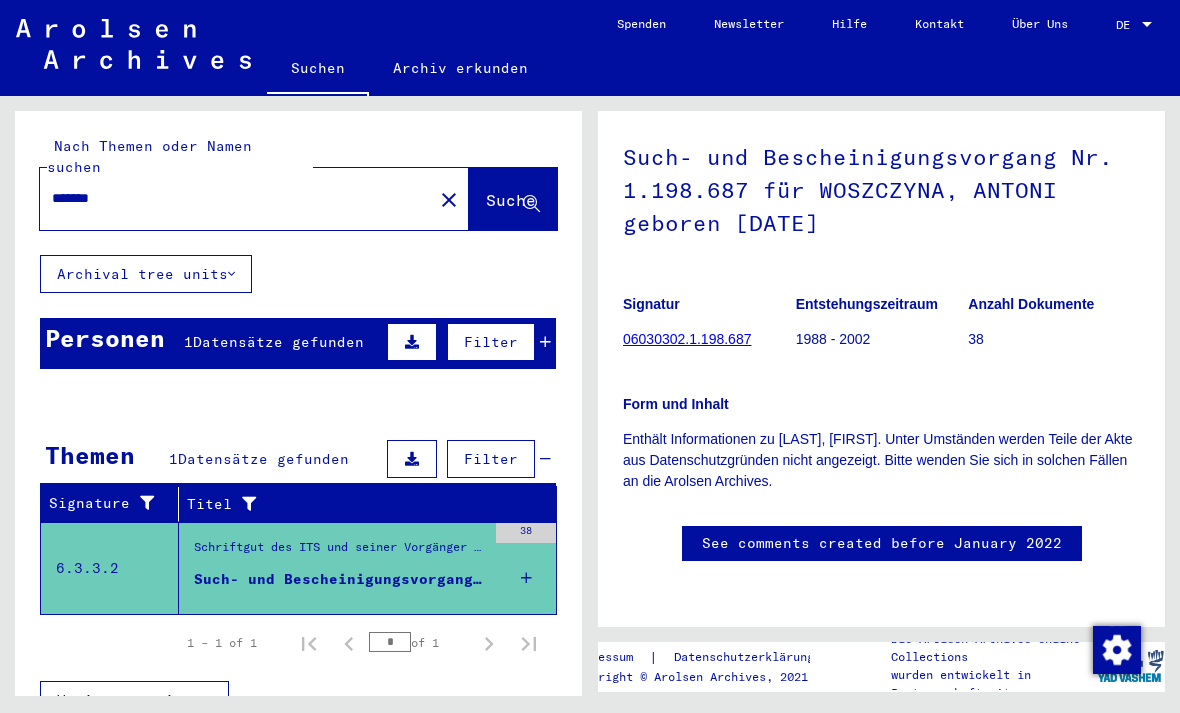 click on "Personen" at bounding box center (105, 338) 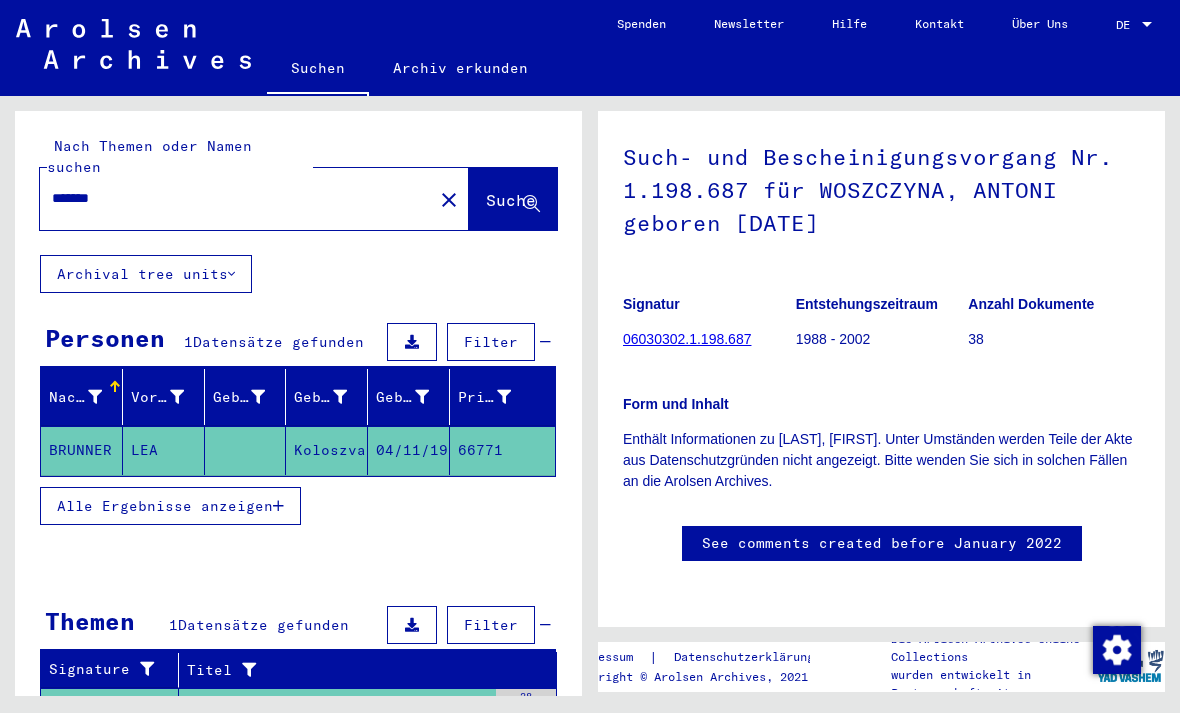 click on "Koloszvar" 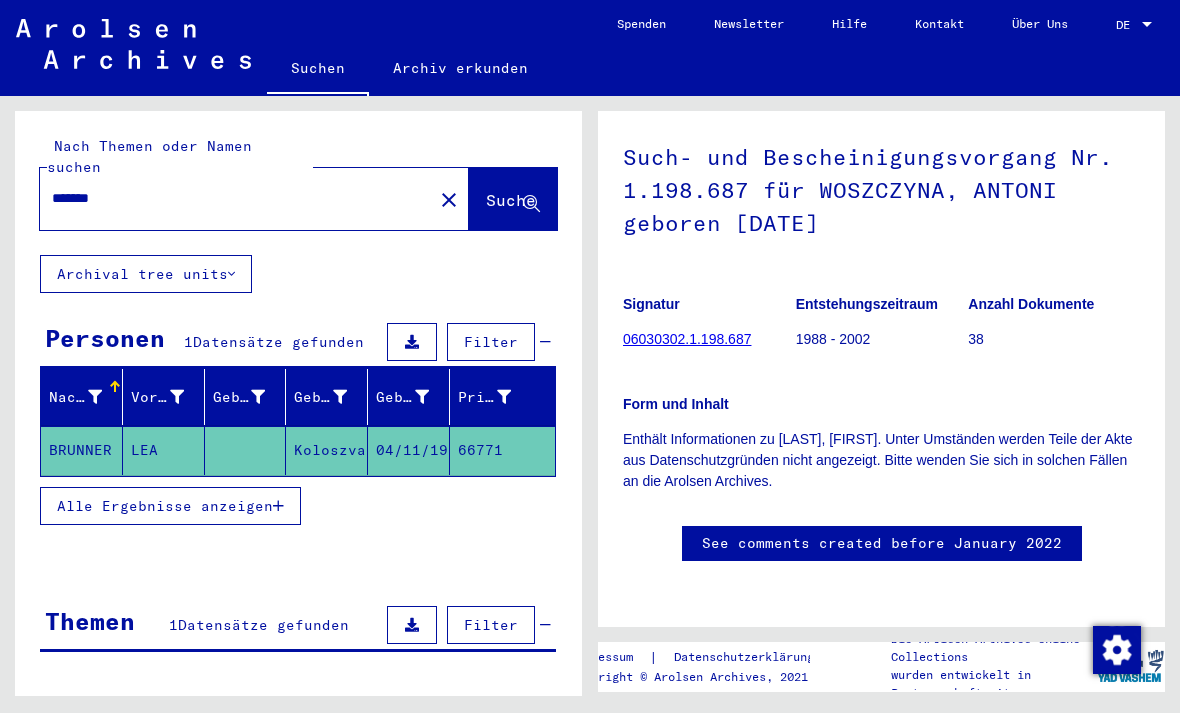 scroll, scrollTop: 0, scrollLeft: 0, axis: both 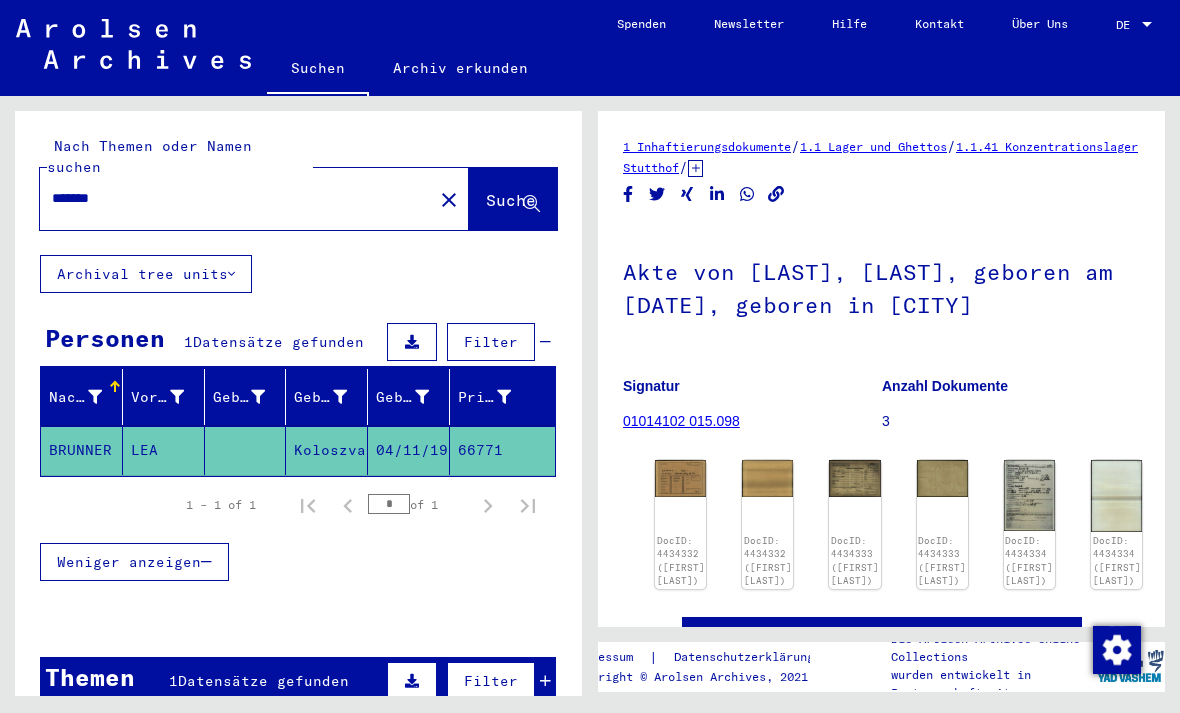 click 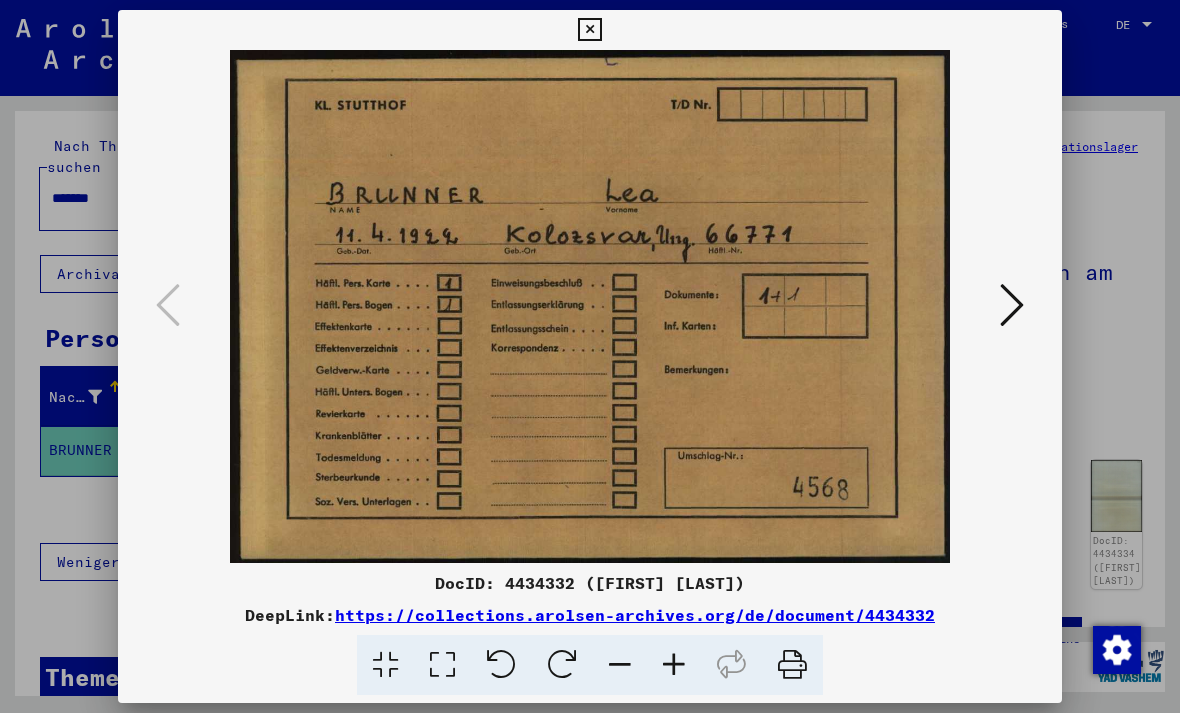 click at bounding box center [1012, 306] 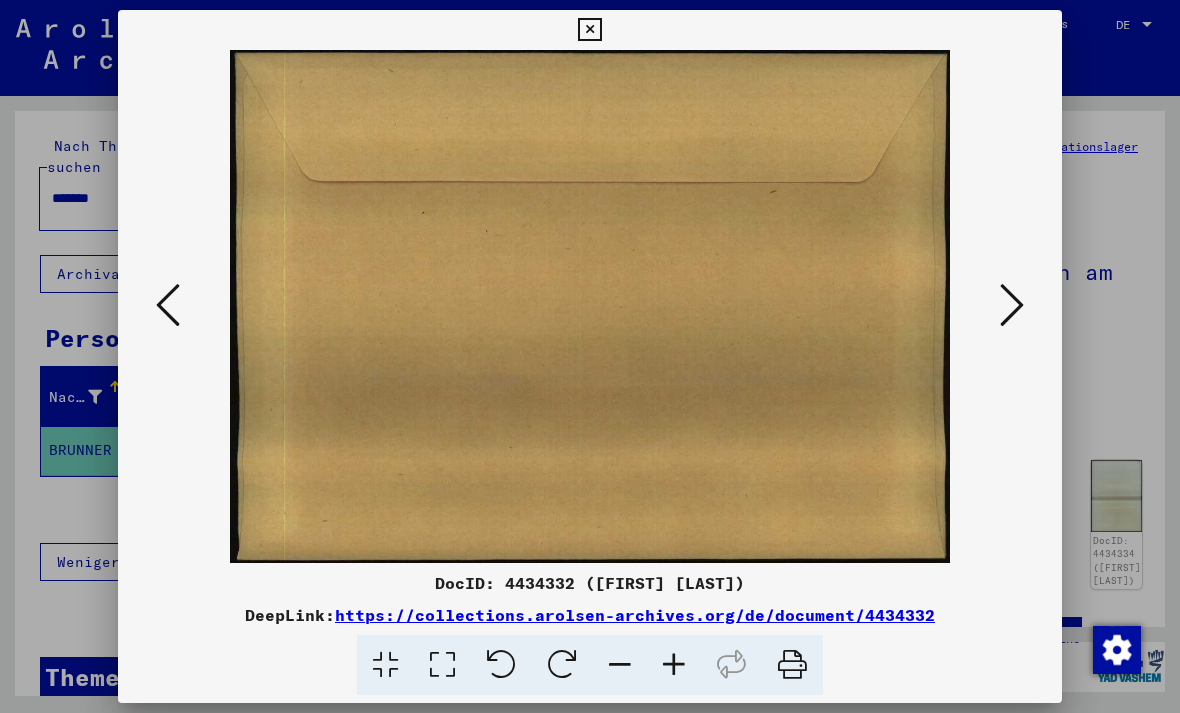 click at bounding box center (1012, 305) 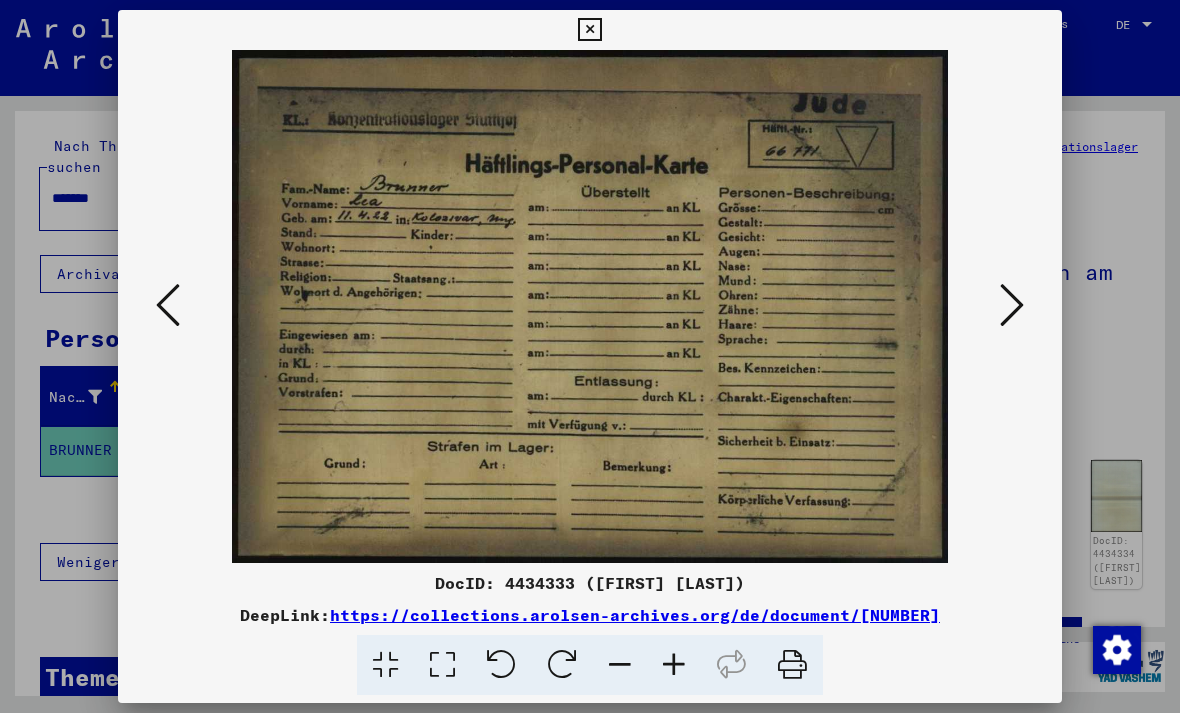 click at bounding box center (1012, 305) 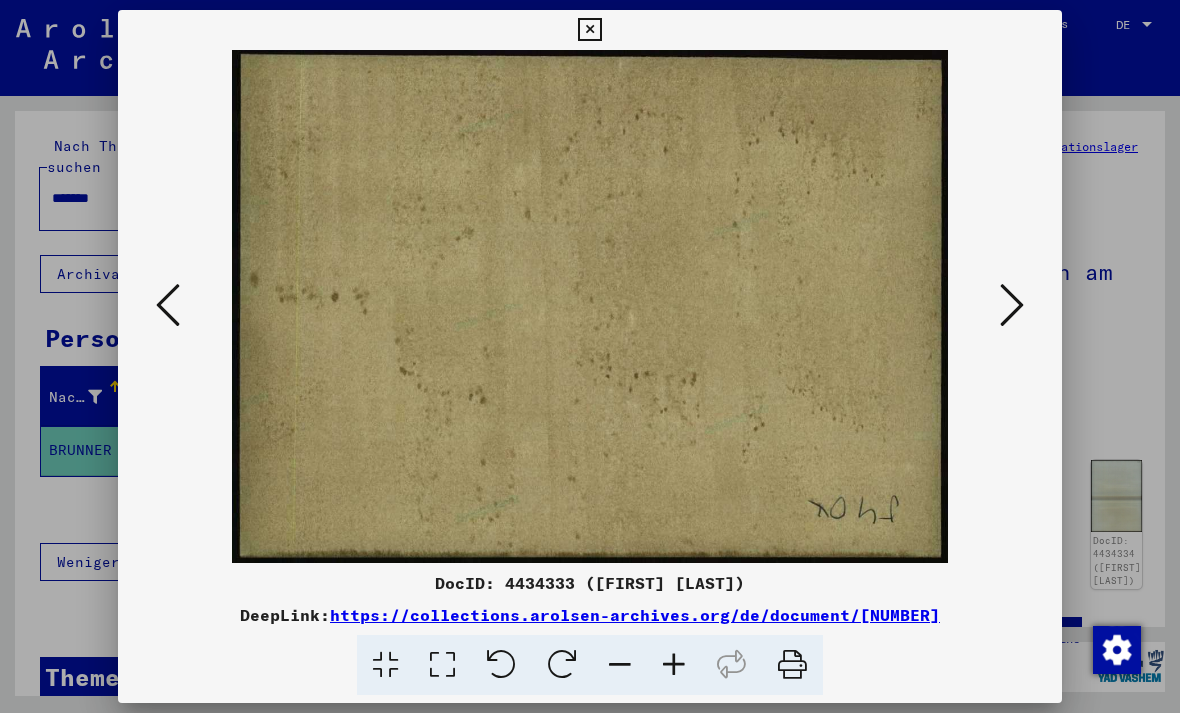 click at bounding box center (1012, 305) 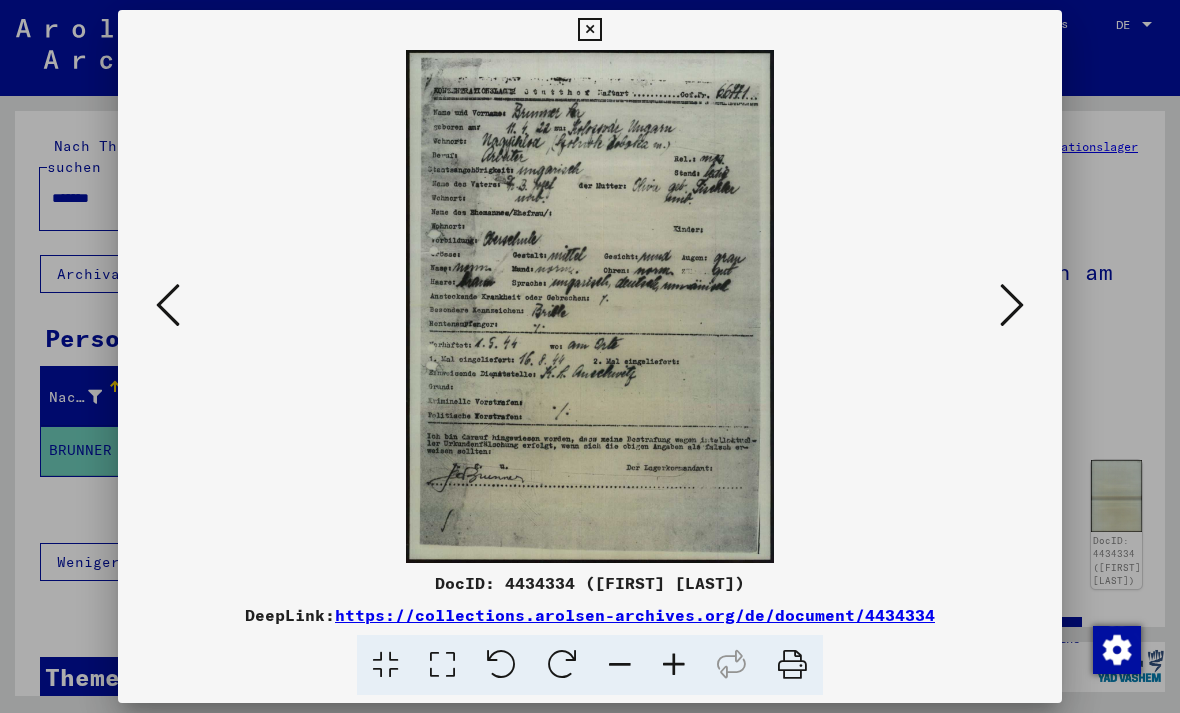 click at bounding box center [1012, 305] 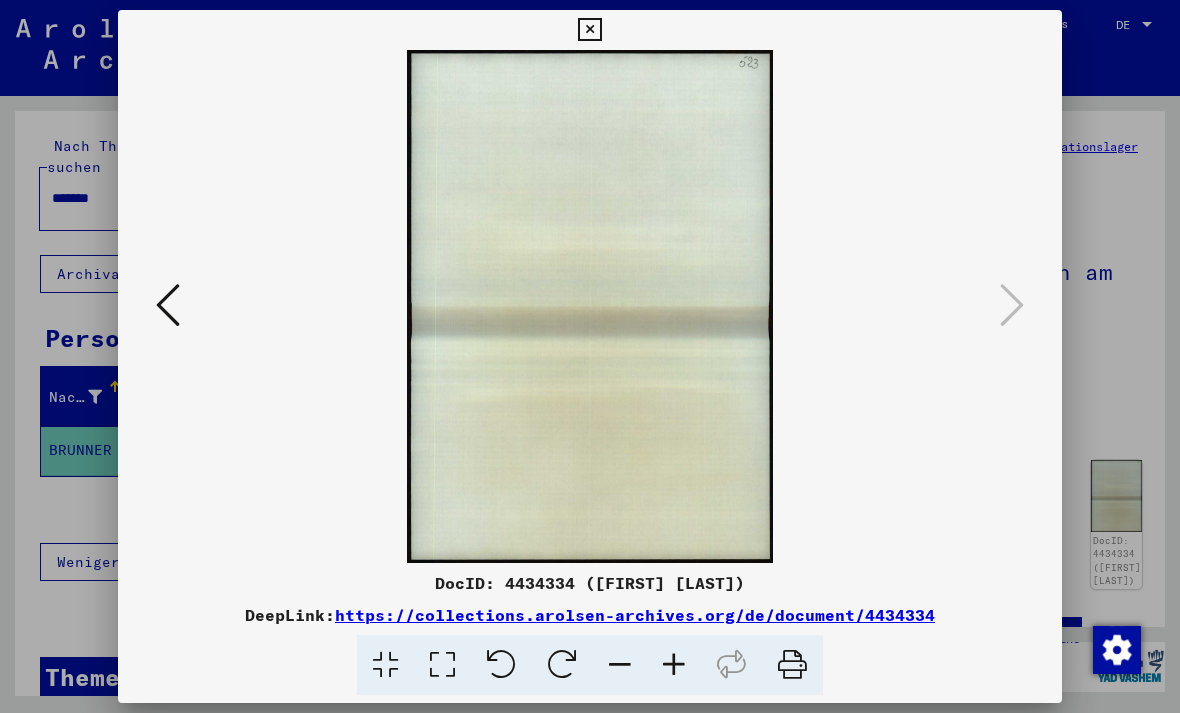click at bounding box center (589, 30) 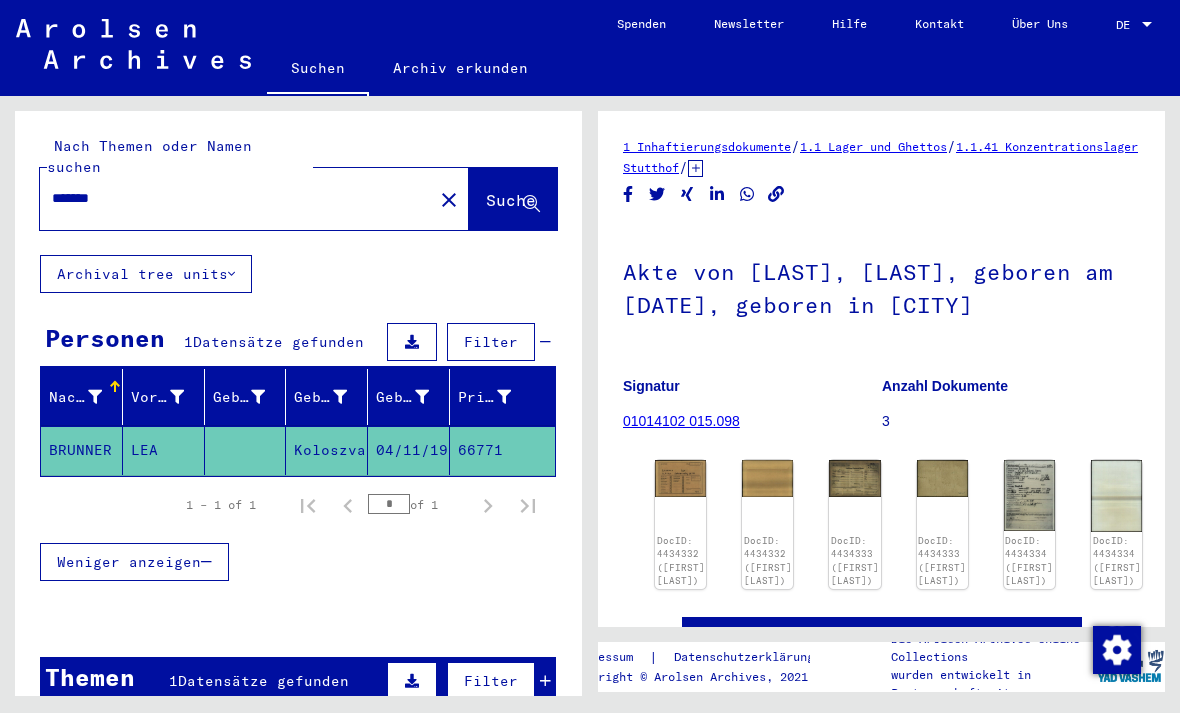 click on "close" 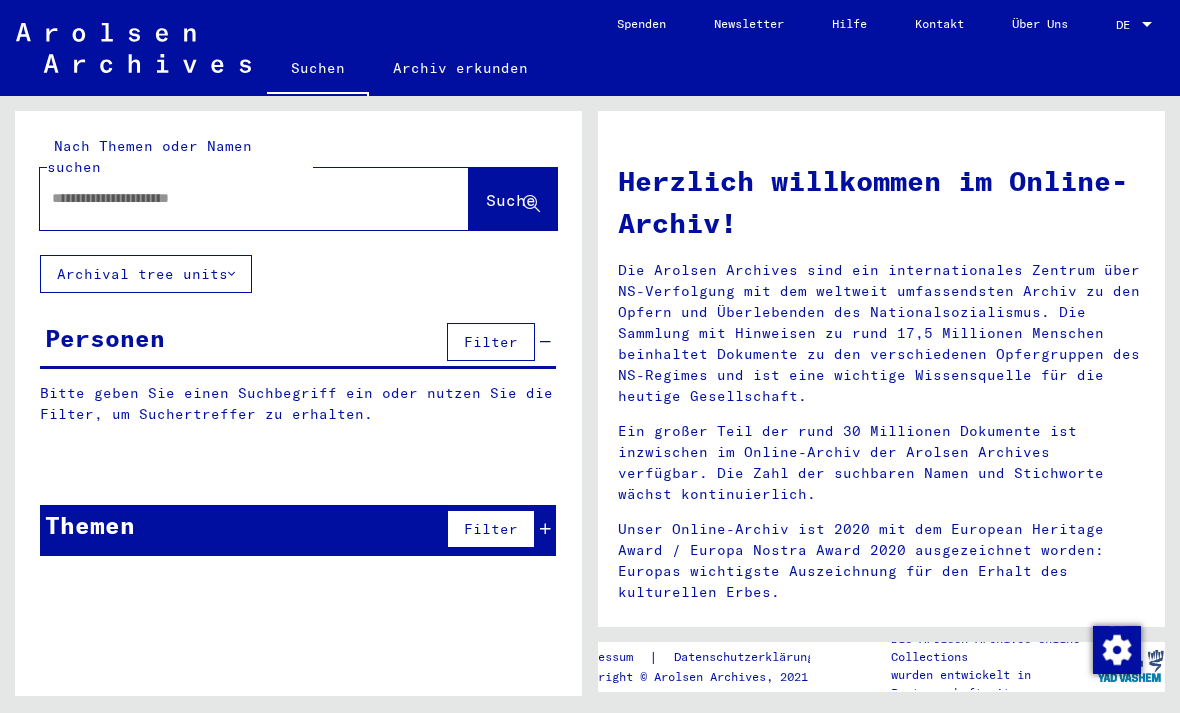 click at bounding box center [230, 198] 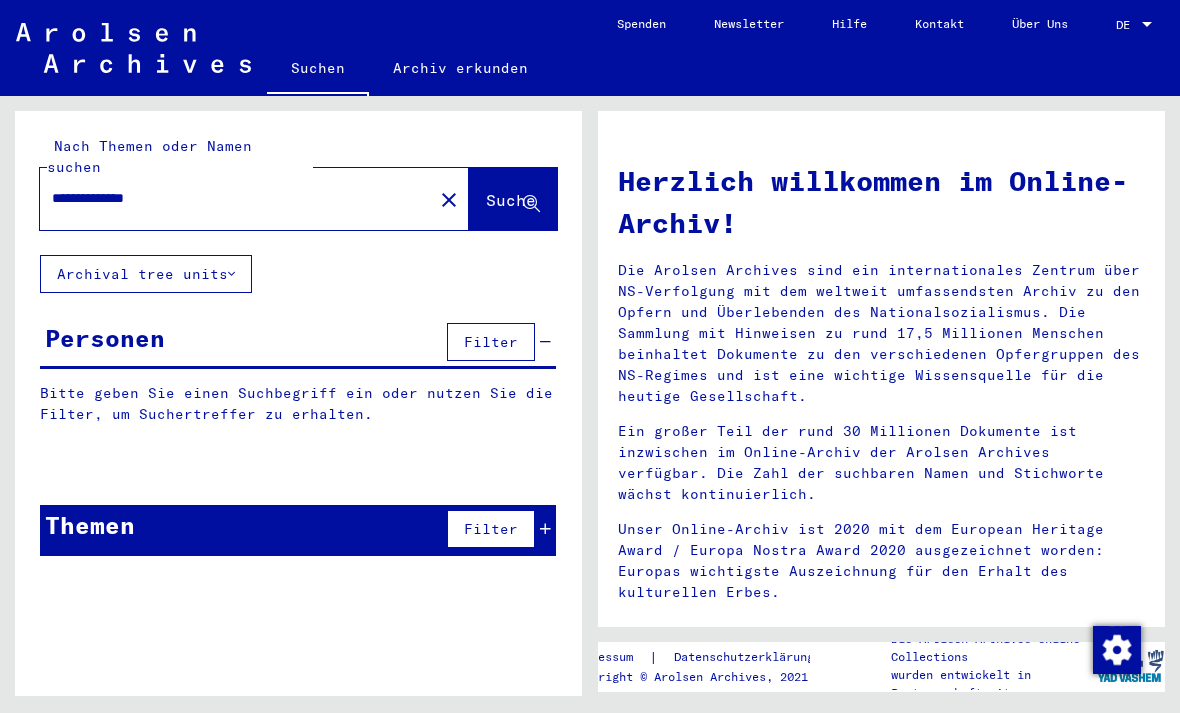 type on "**********" 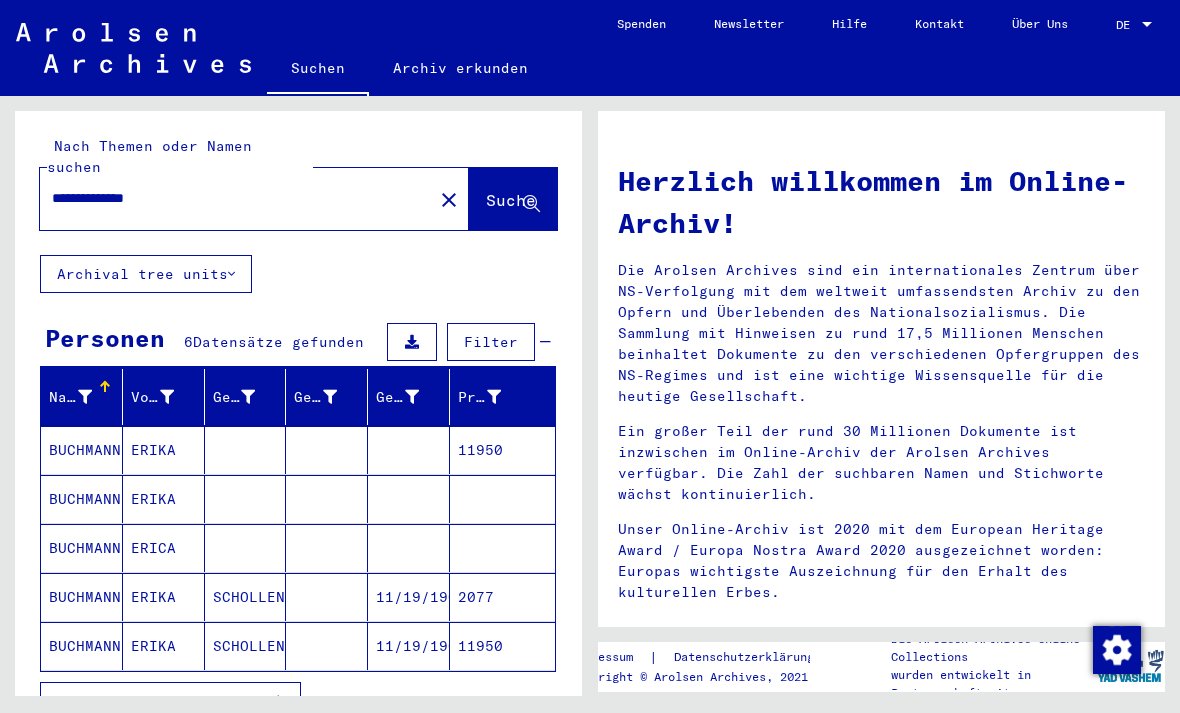 click on "BUCHMANN" at bounding box center [82, 499] 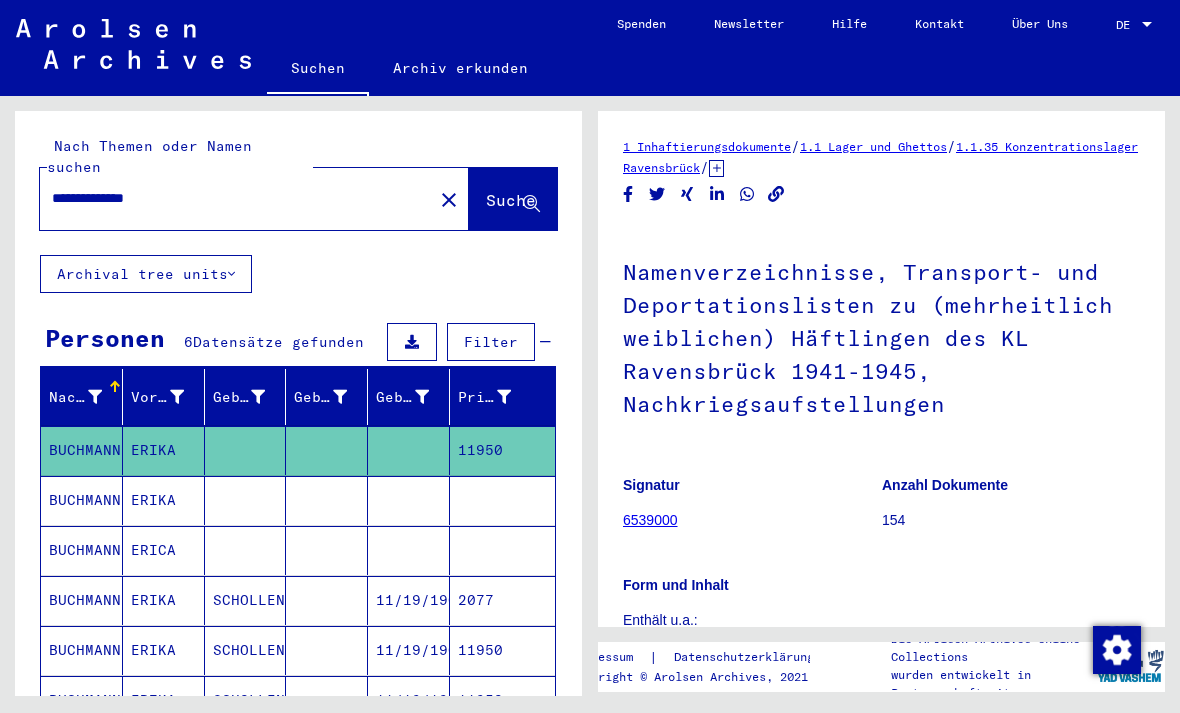 scroll, scrollTop: 83, scrollLeft: 0, axis: vertical 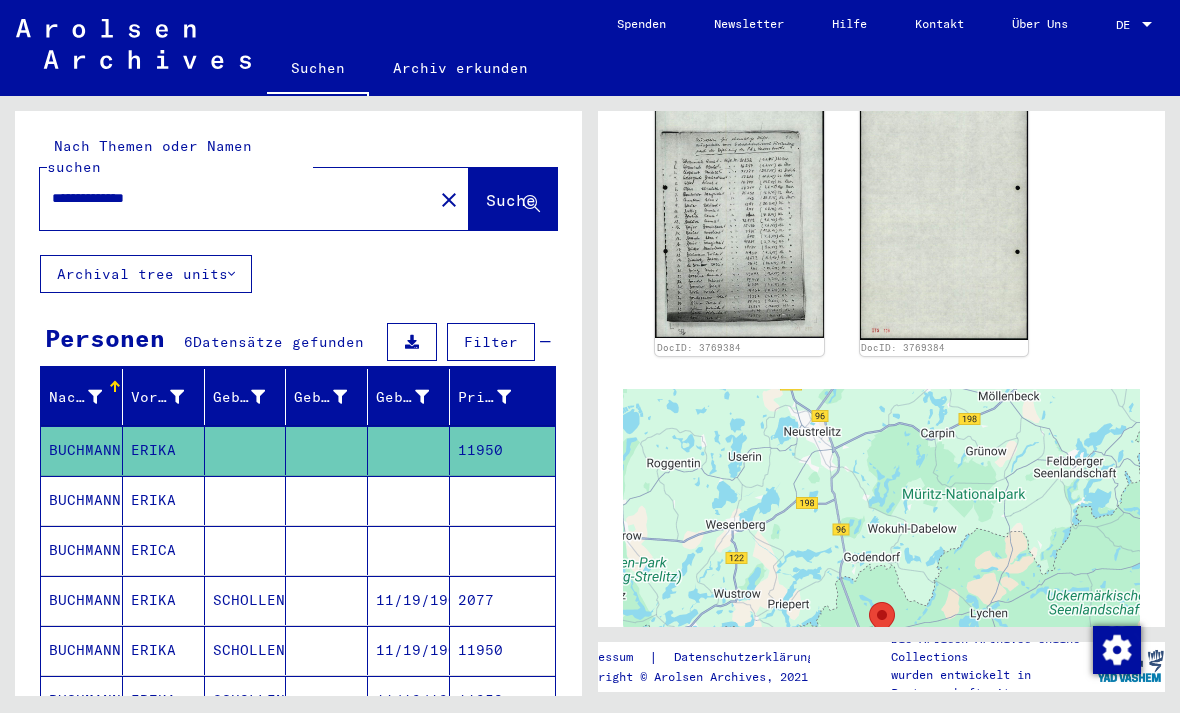 click on "BUCHMANN" at bounding box center (82, 550) 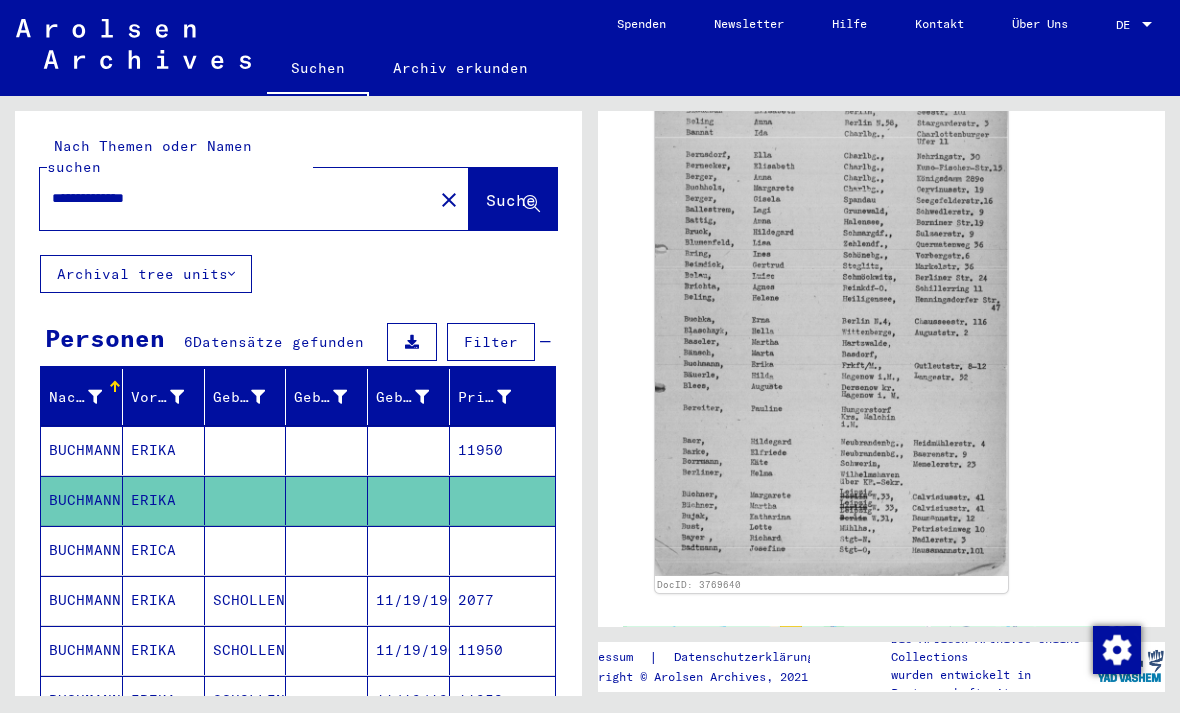 scroll, scrollTop: 0, scrollLeft: 0, axis: both 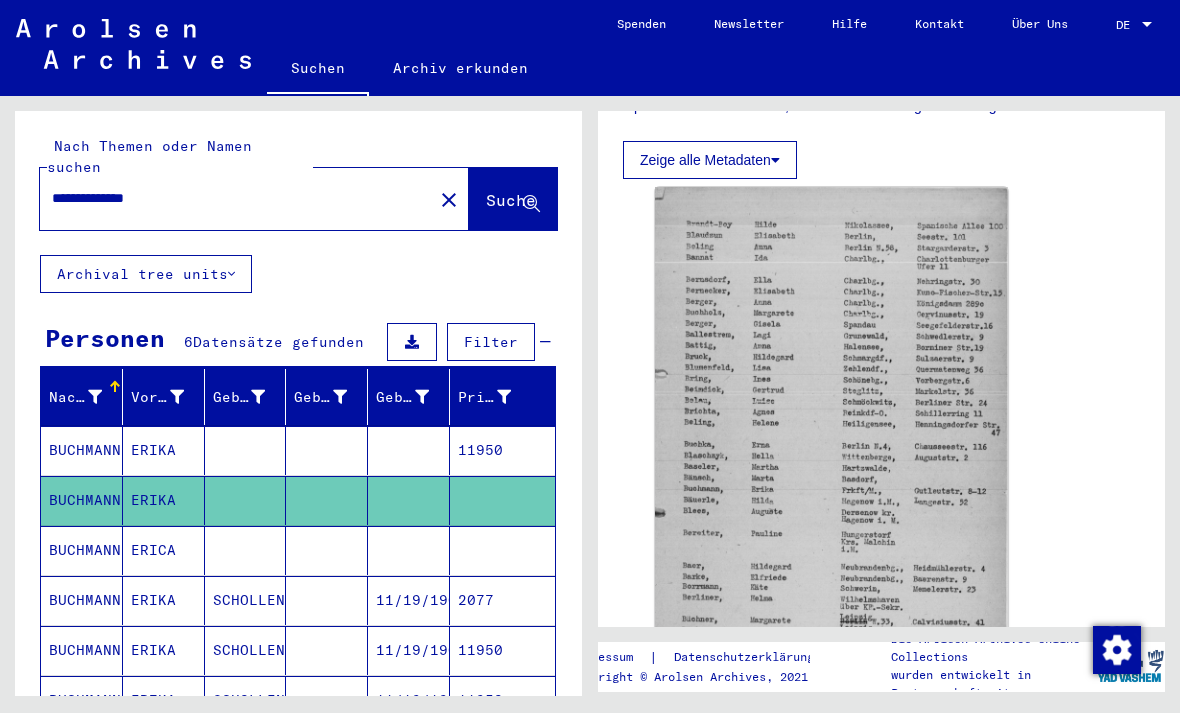 click on "BUCHMANN" at bounding box center [82, 600] 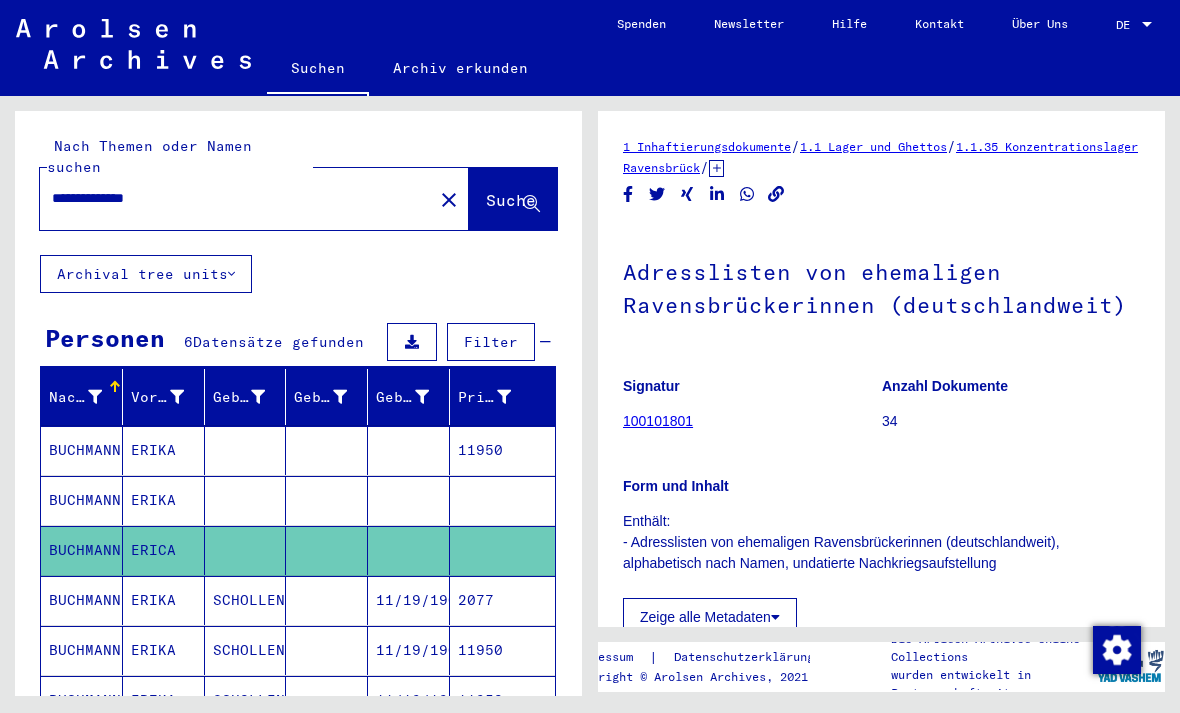 scroll, scrollTop: 0, scrollLeft: 0, axis: both 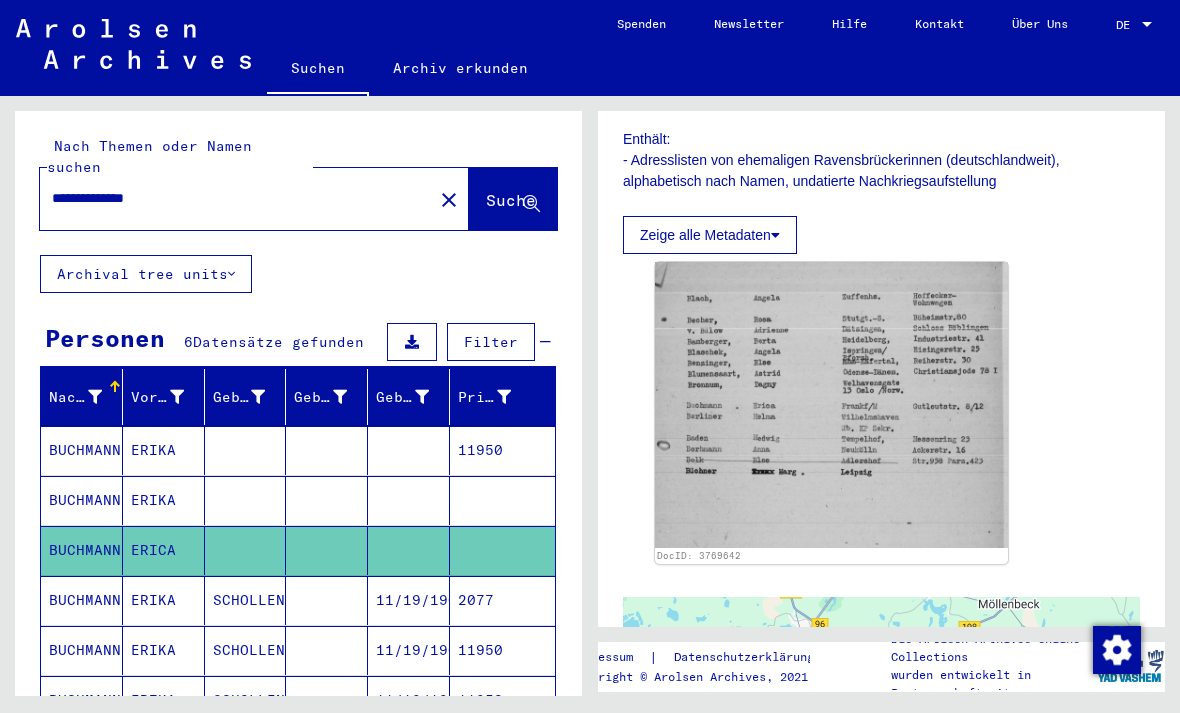 click on "BUCHMANN" at bounding box center (82, 650) 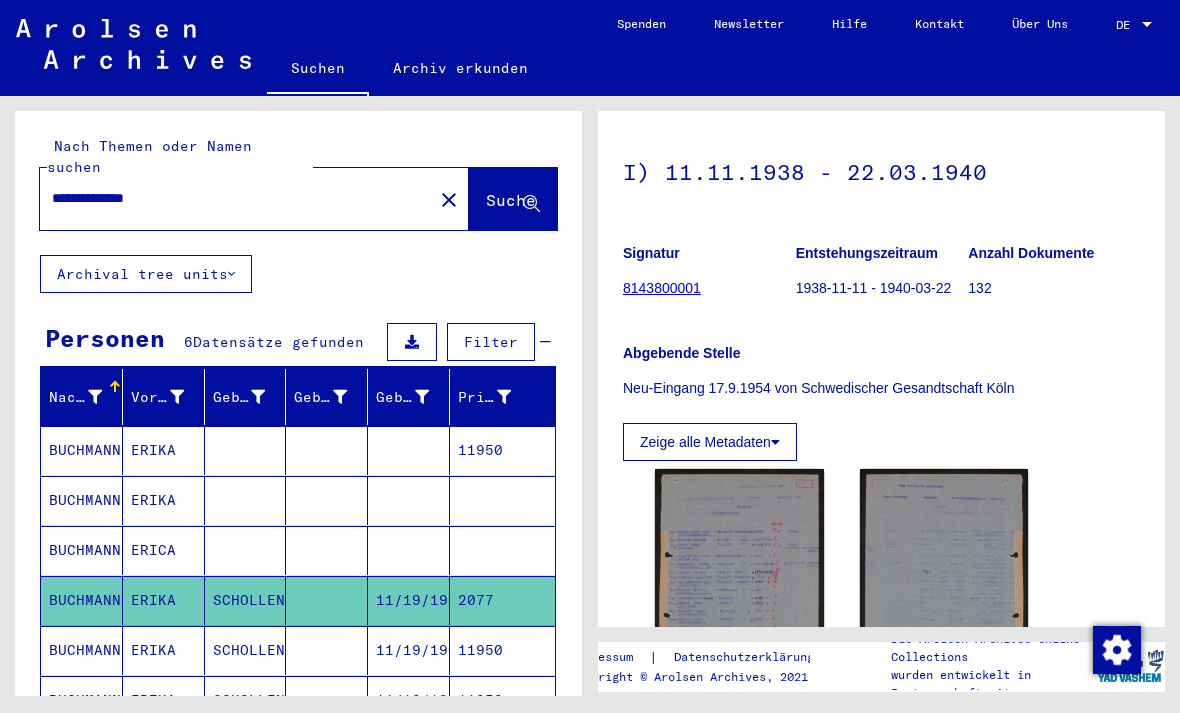 scroll, scrollTop: 348, scrollLeft: 0, axis: vertical 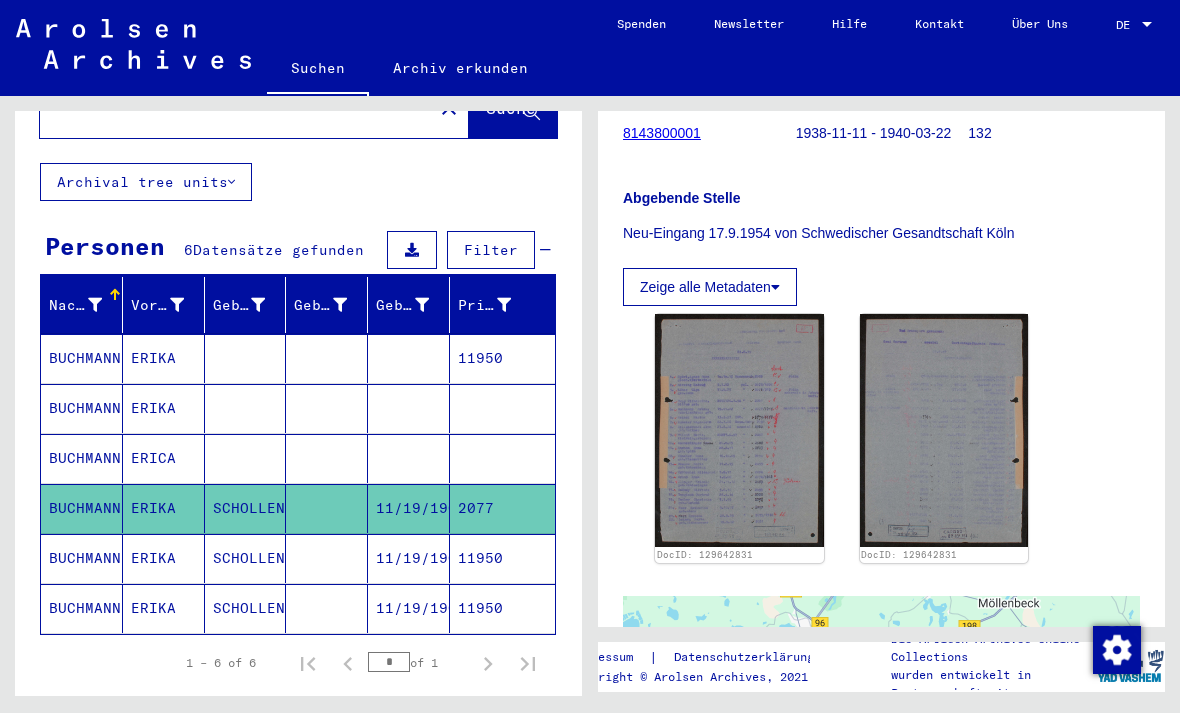 click on "BUCHMANN" at bounding box center (82, 608) 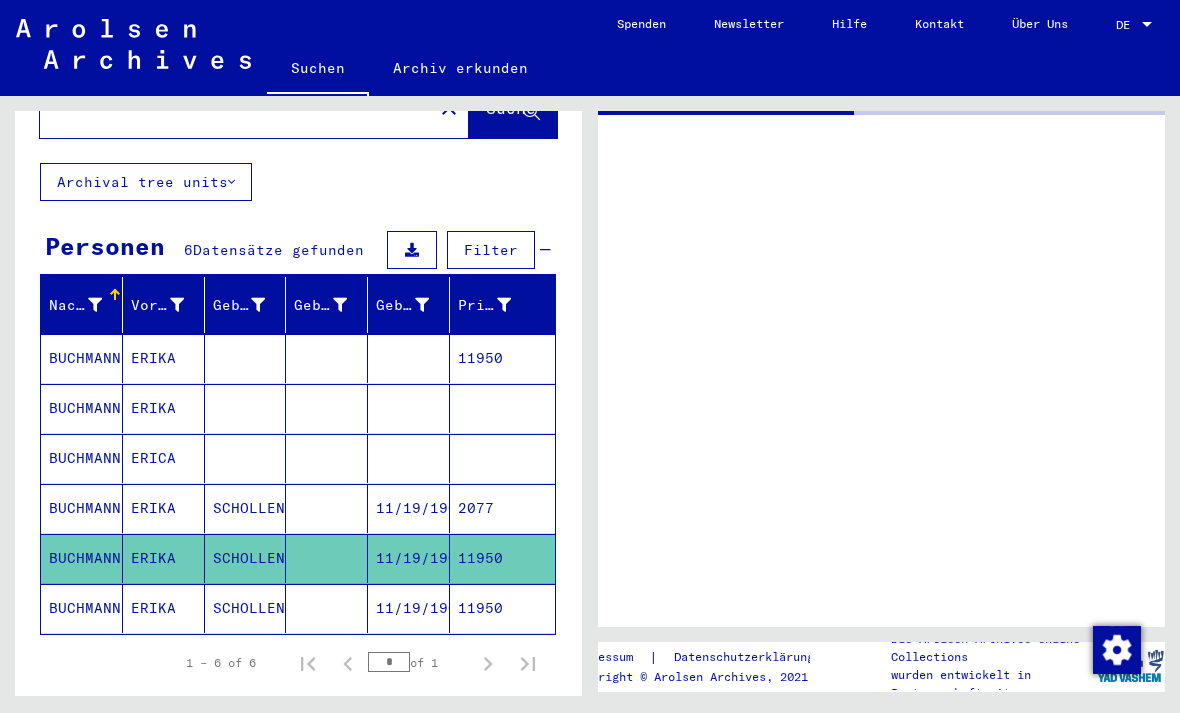 scroll, scrollTop: 0, scrollLeft: 0, axis: both 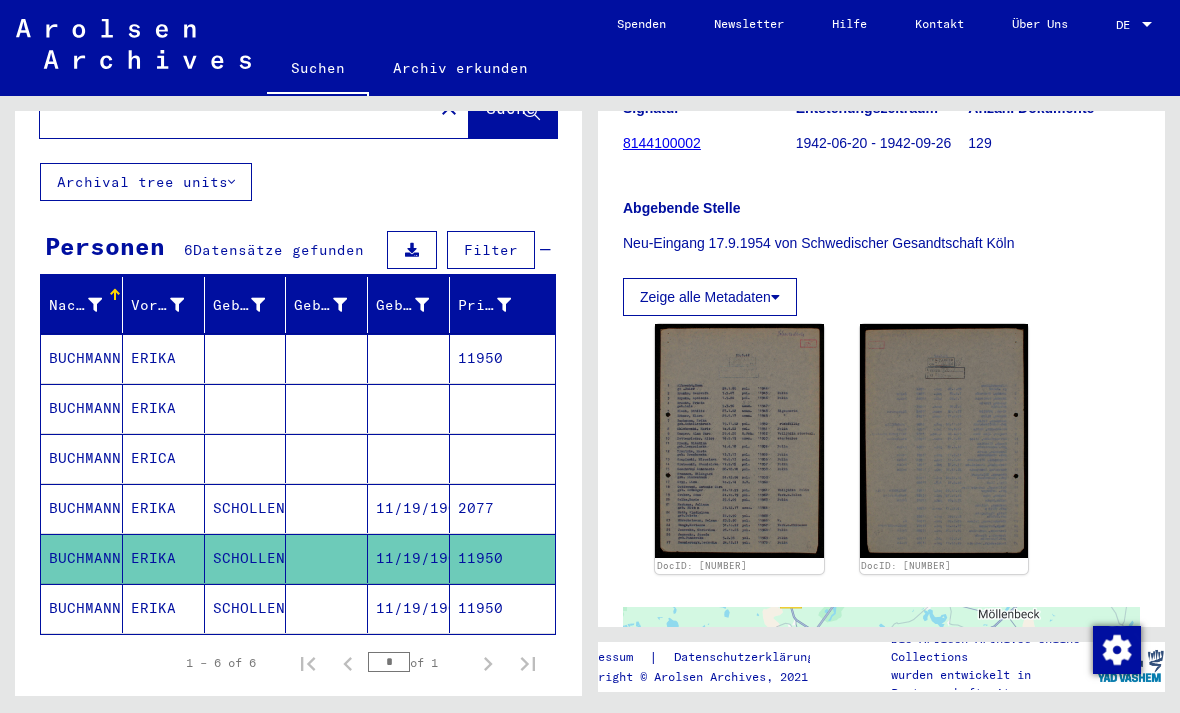 click on "BUCHMANN" 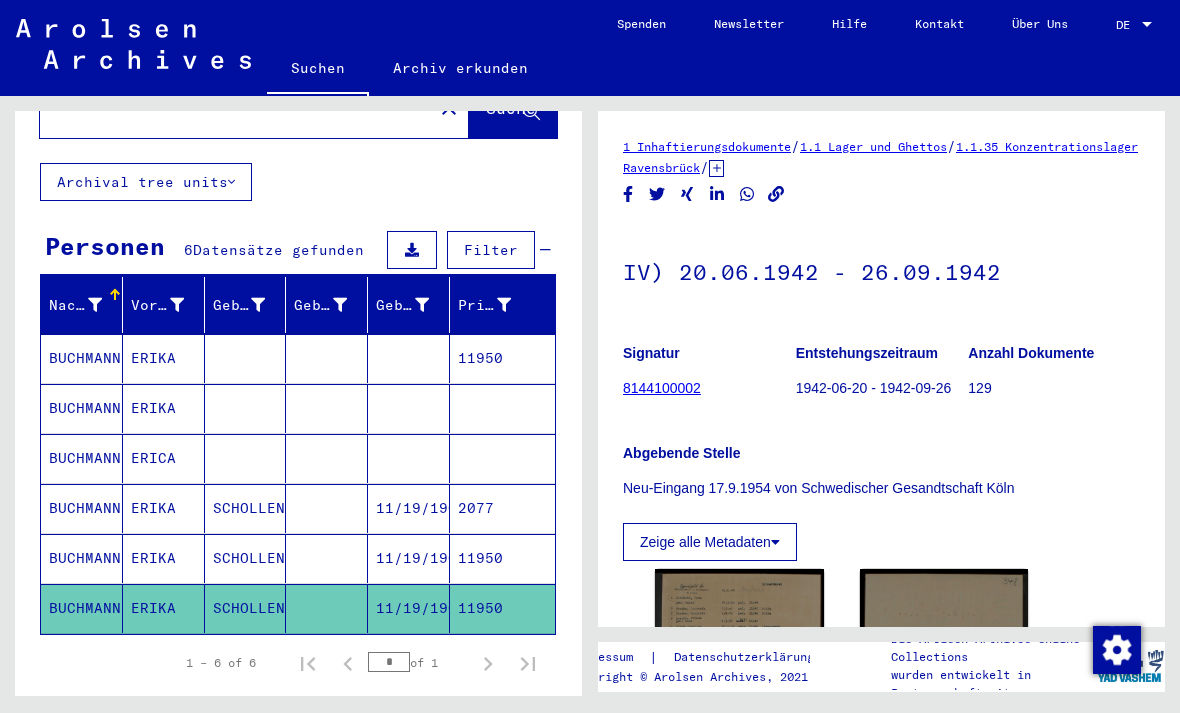 scroll, scrollTop: 0, scrollLeft: 0, axis: both 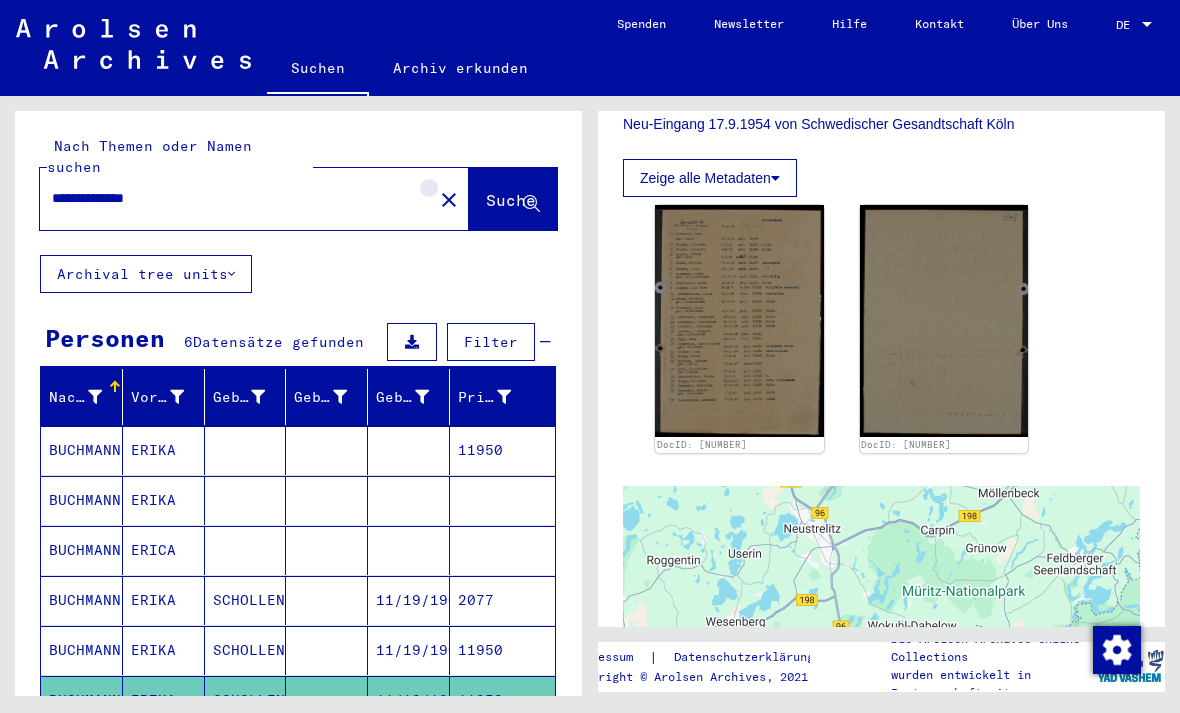 click on "close" 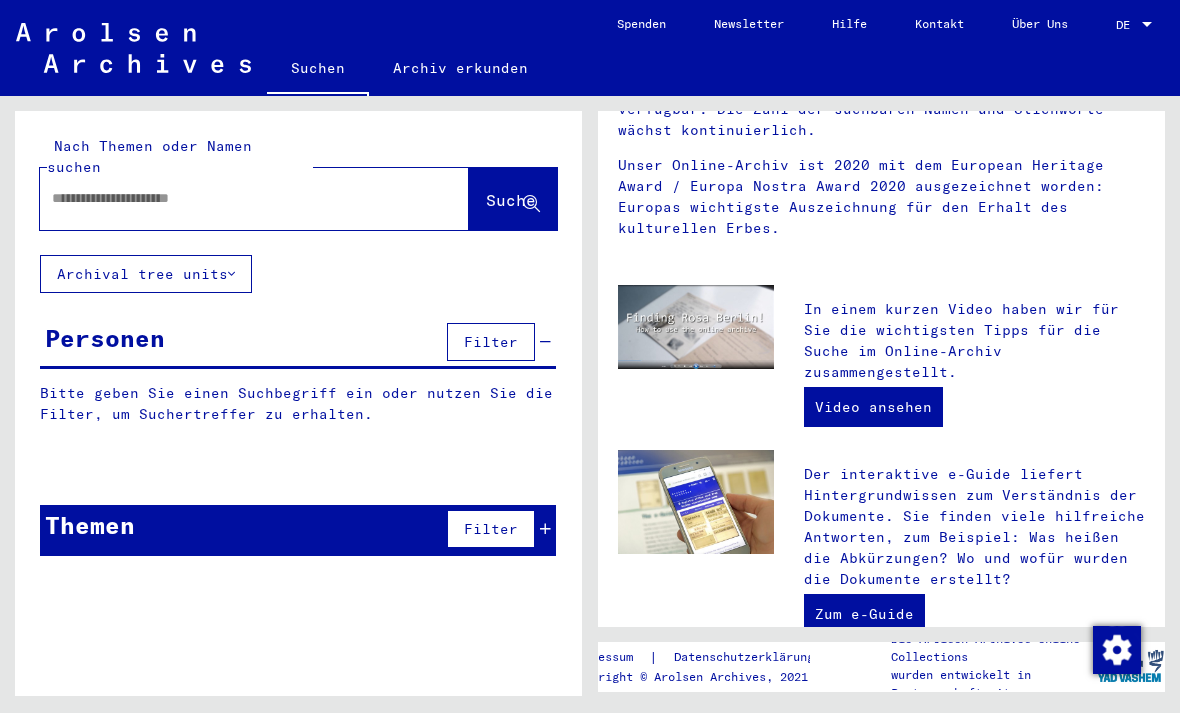 click 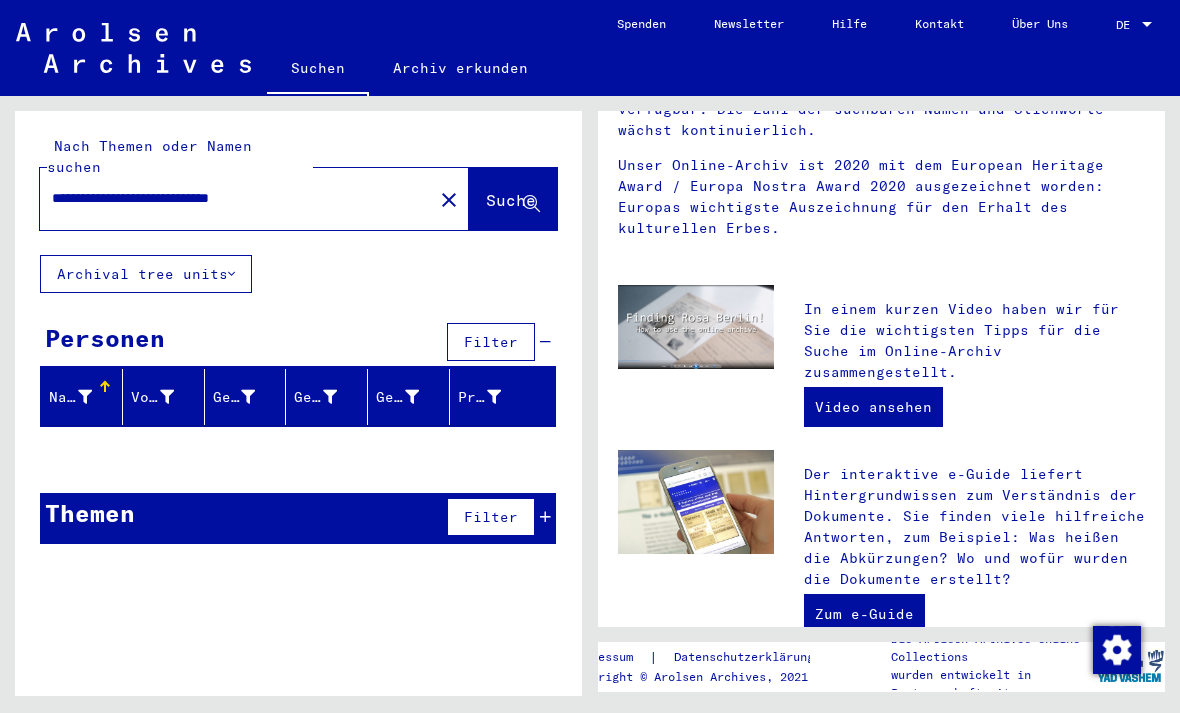 type on "**********" 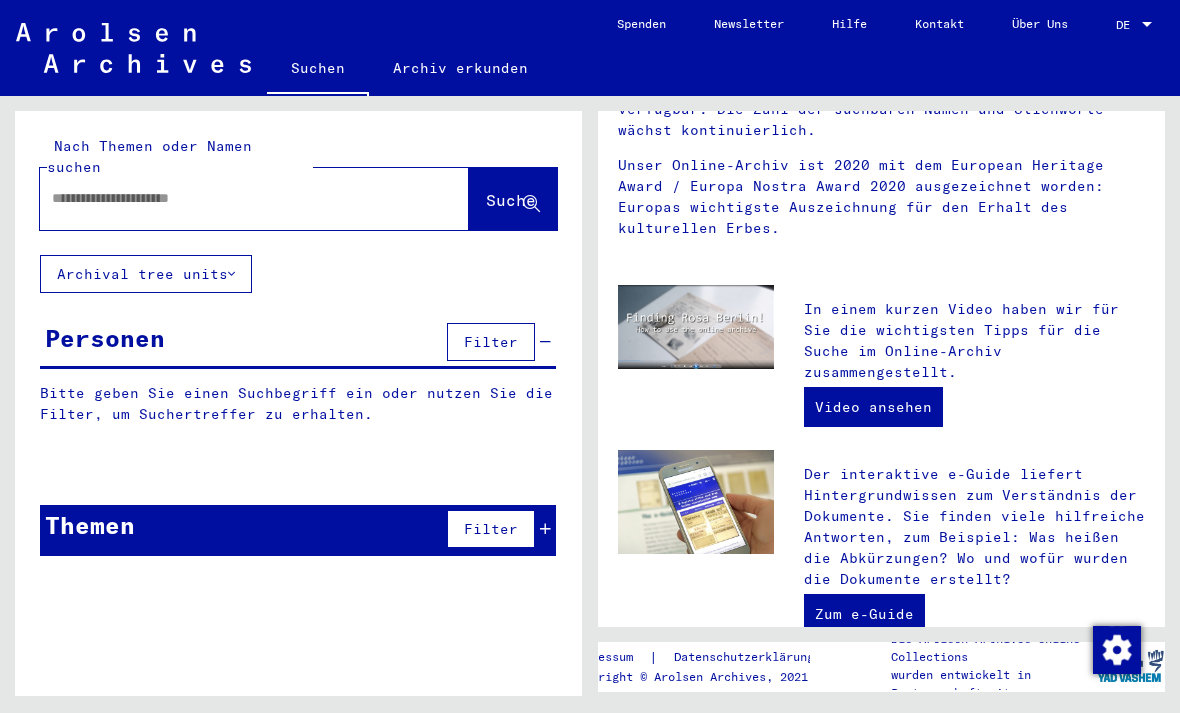 click at bounding box center (230, 198) 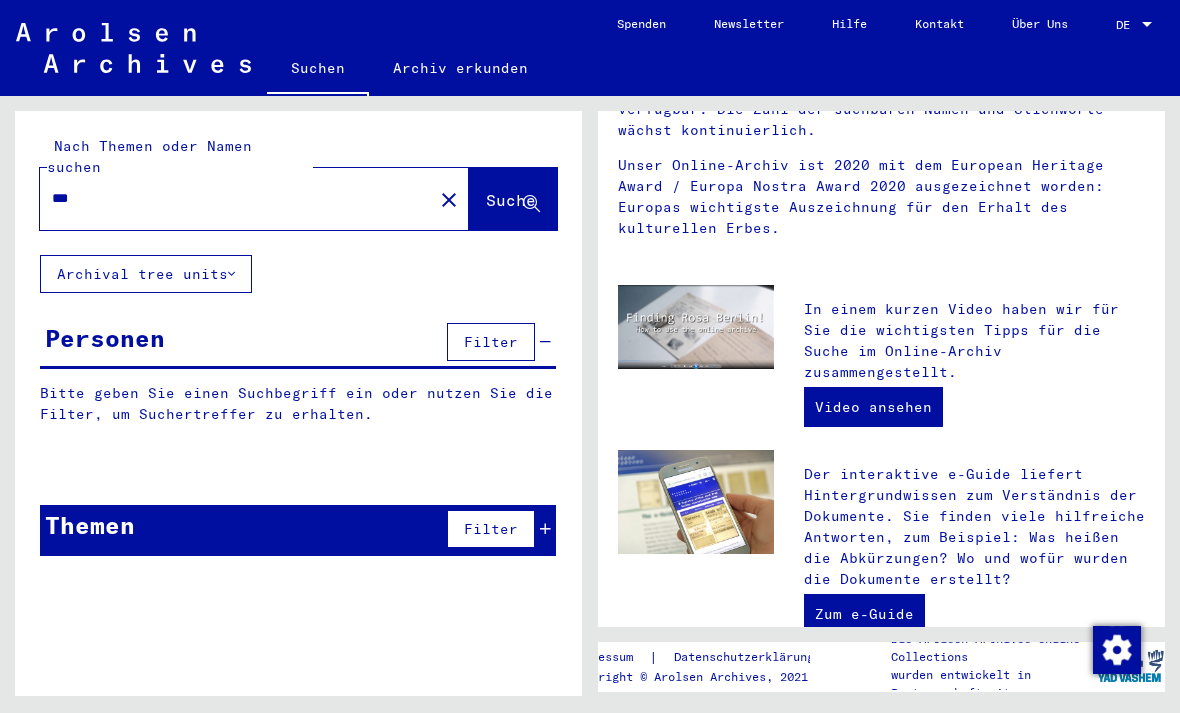 click on "Herzlich willkommen im Online-Archiv!
Die Arolsen Archives sind ein internationales Zentrum über NS-Verfolgung mit dem weltweit umfassendsten Archiv zu den Opfern und Überlebenden des Nationalsozialismus. Die Sammlung mit Hinweisen zu rund 17,5 Millionen Menschen beinhaltet Dokumente zu den verschiedenen Opfergruppen des NS-Regimes und ist eine wichtige Wissensquelle für die heutige Gesellschaft.
Ein großer Teil der rund 30 Millionen Dokumente ist inzwischen im Online-Archiv der Arolsen Archives verfügbar. Die Zahl der suchbaren Namen und Stichworte wächst kontinuierlich.
Unser Online-Archiv ist 2020 mit dem European Heritage Award / Europa Nostra Award 2020 ausgezeichnet worden: Europas wichtigste Auszeichnung für den Erhalt des kulturellen Erbes." at bounding box center [881, 498] 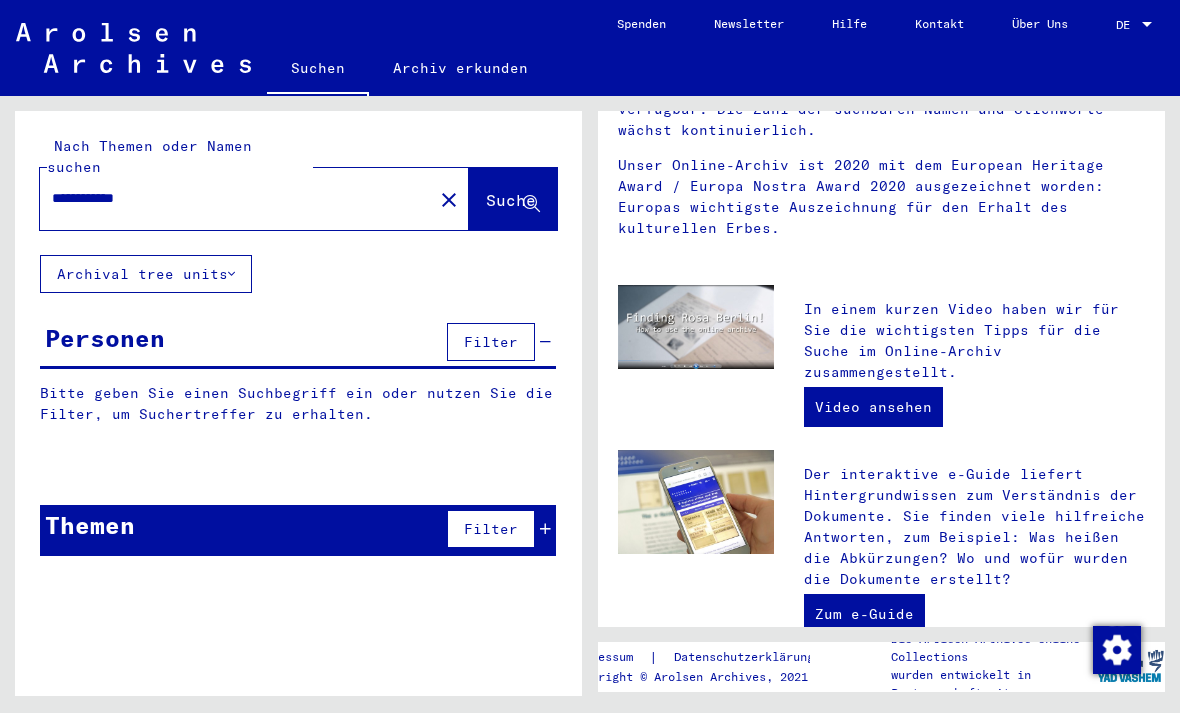 type on "**********" 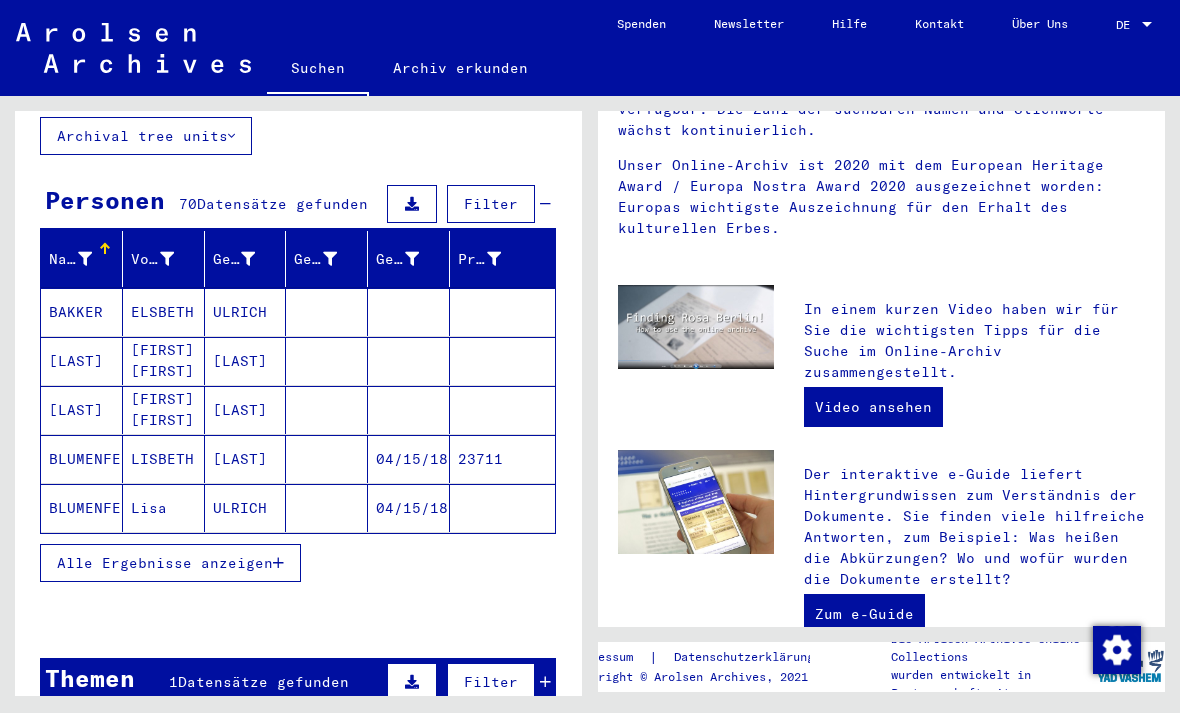scroll, scrollTop: 139, scrollLeft: 0, axis: vertical 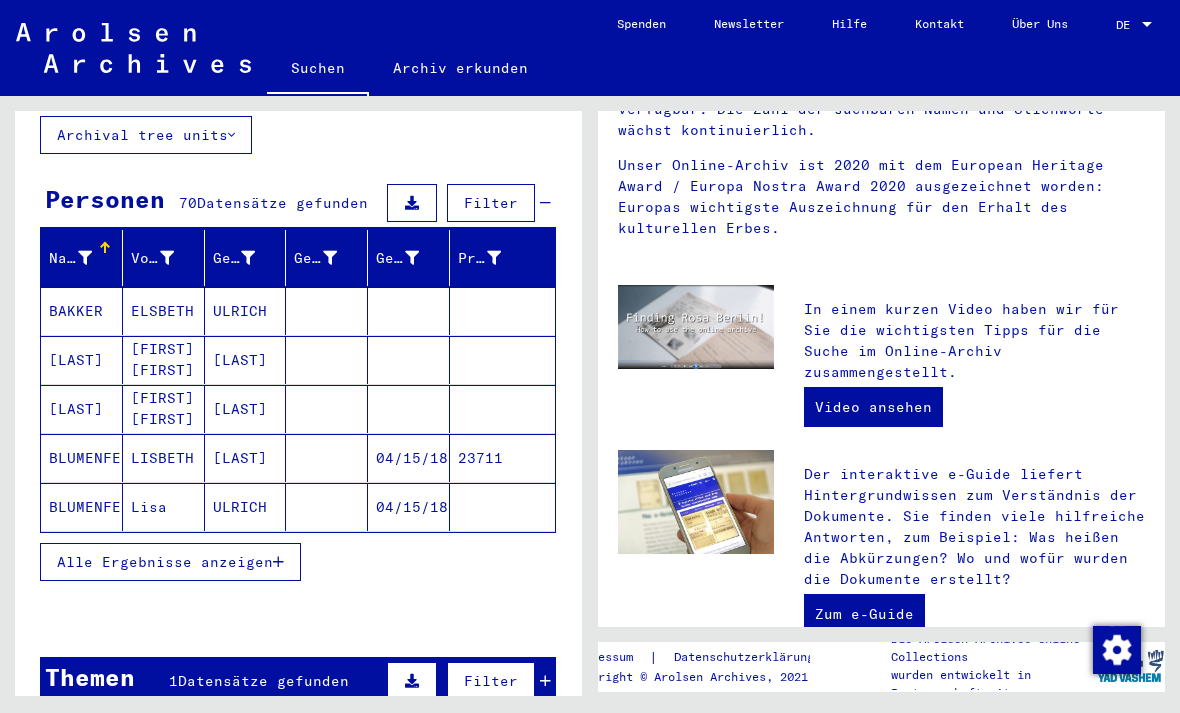 click on "Alle Ergebnisse anzeigen" at bounding box center (165, 562) 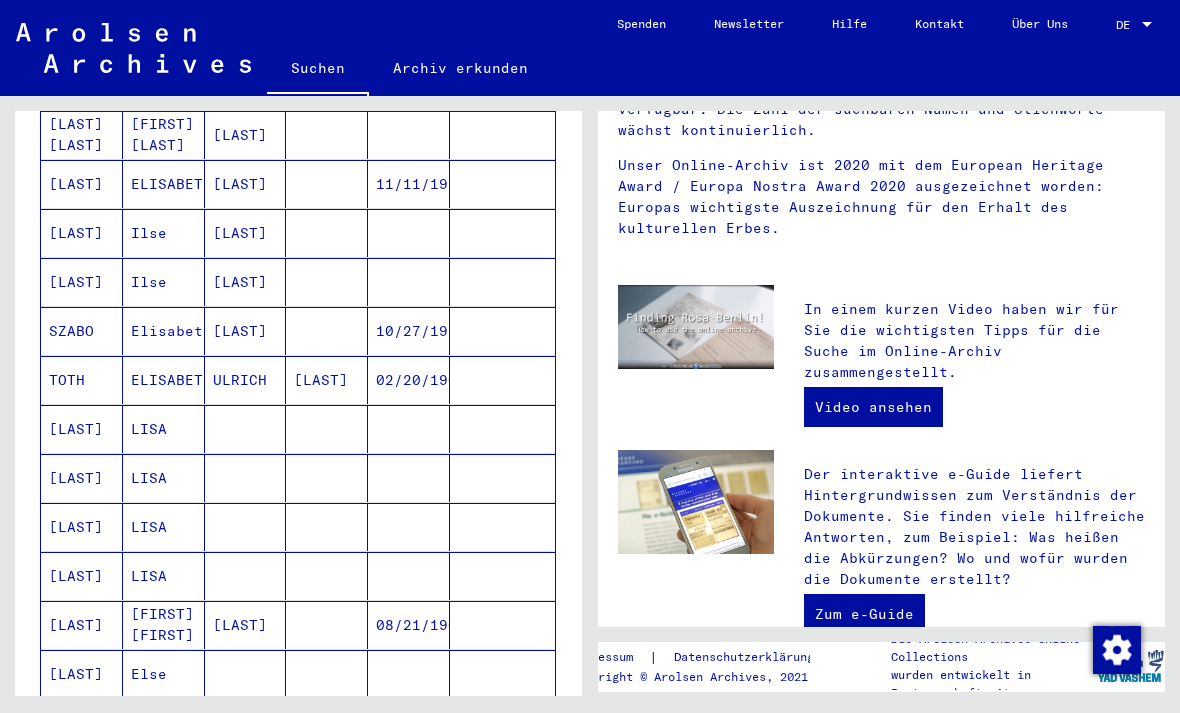 scroll, scrollTop: 876, scrollLeft: 0, axis: vertical 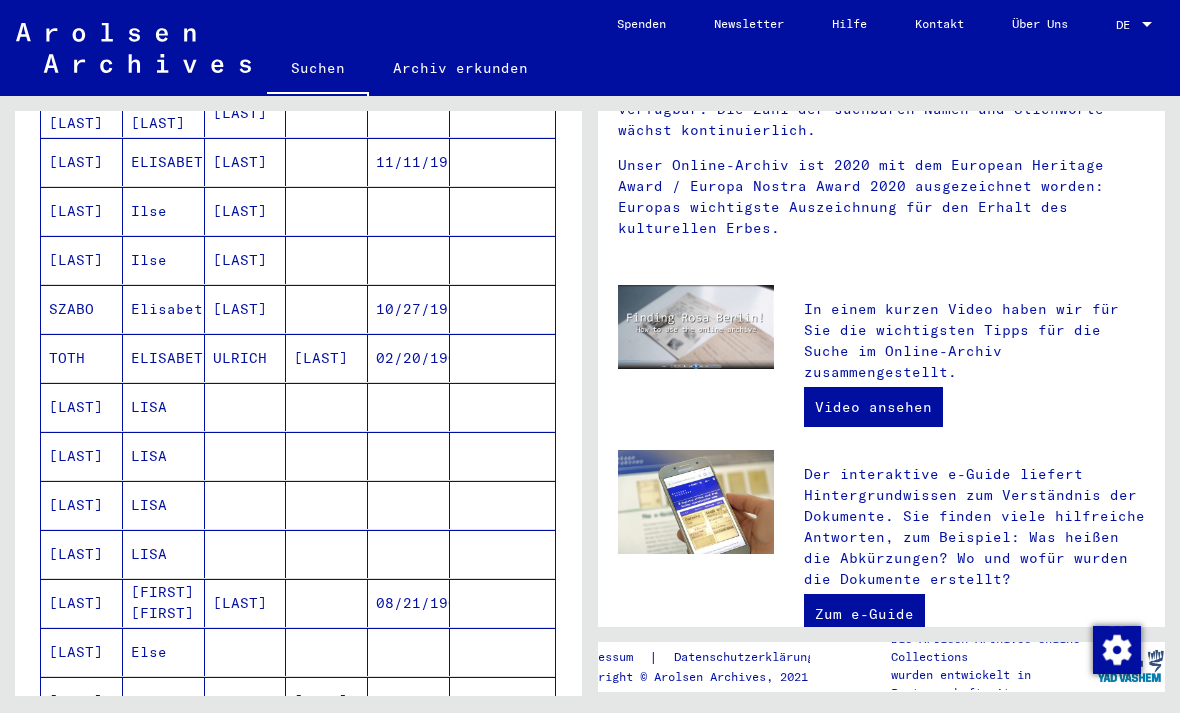 click on "[LAST]" at bounding box center [82, 456] 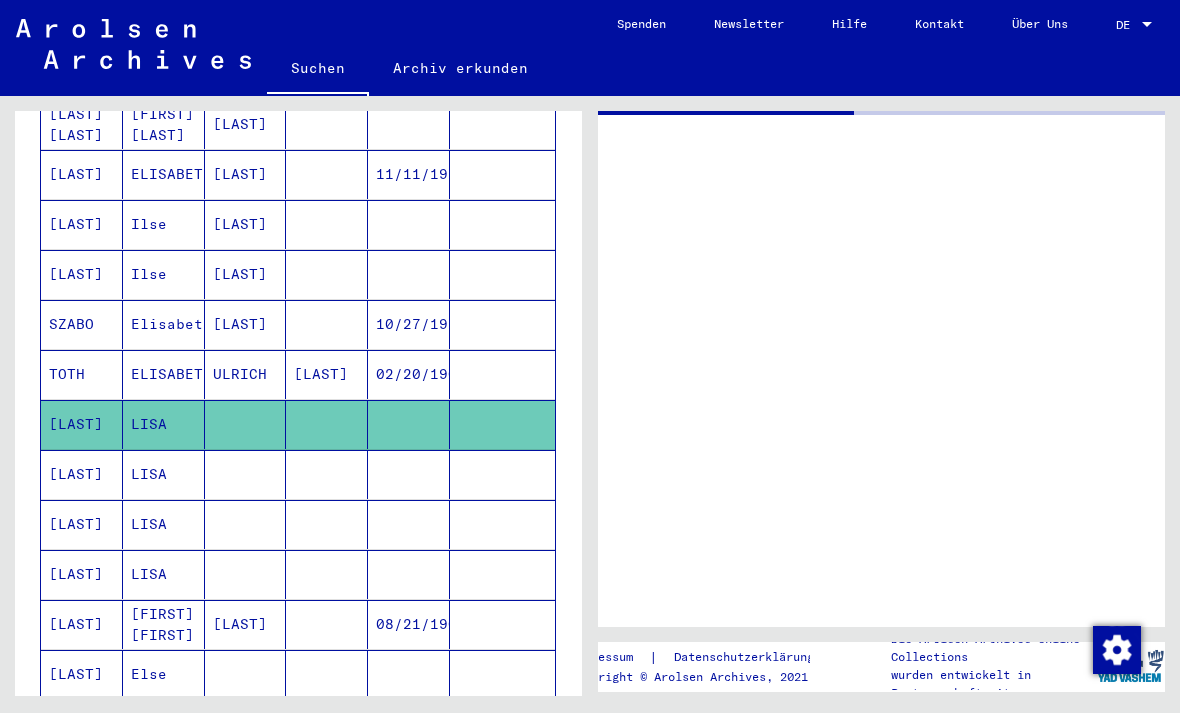 scroll, scrollTop: 0, scrollLeft: 0, axis: both 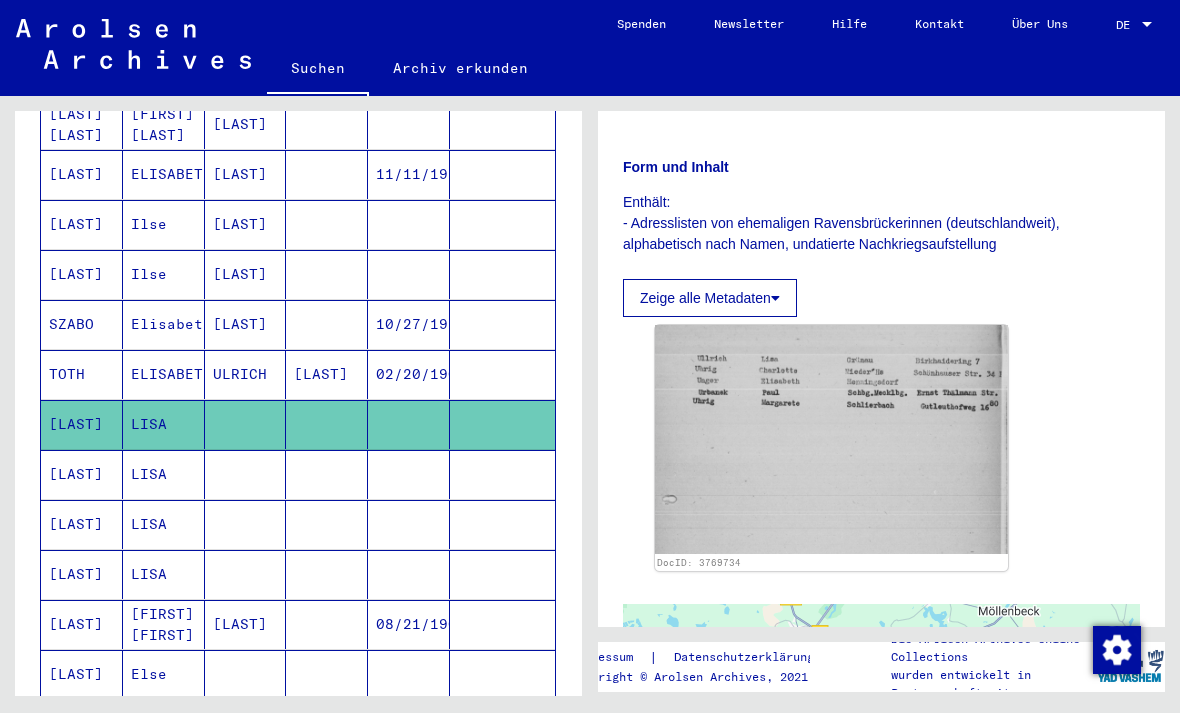 click on "[LAST]" at bounding box center (82, 524) 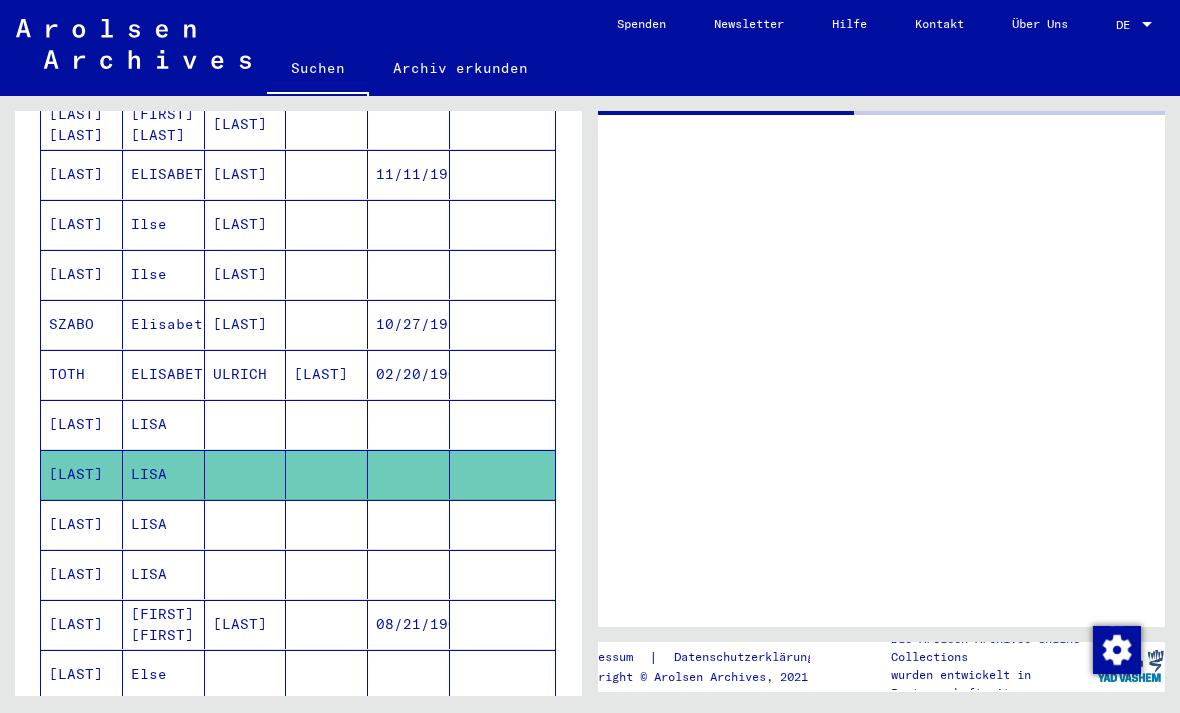 scroll, scrollTop: 0, scrollLeft: 0, axis: both 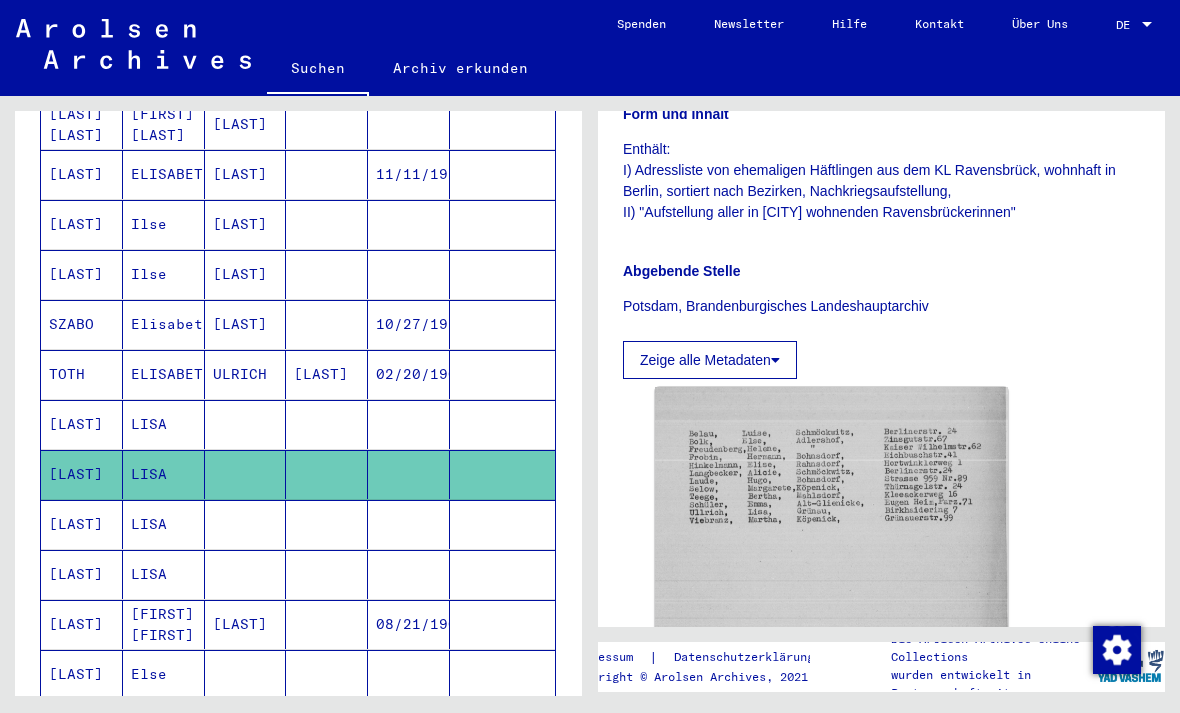 click on "[LAST]" at bounding box center [82, 574] 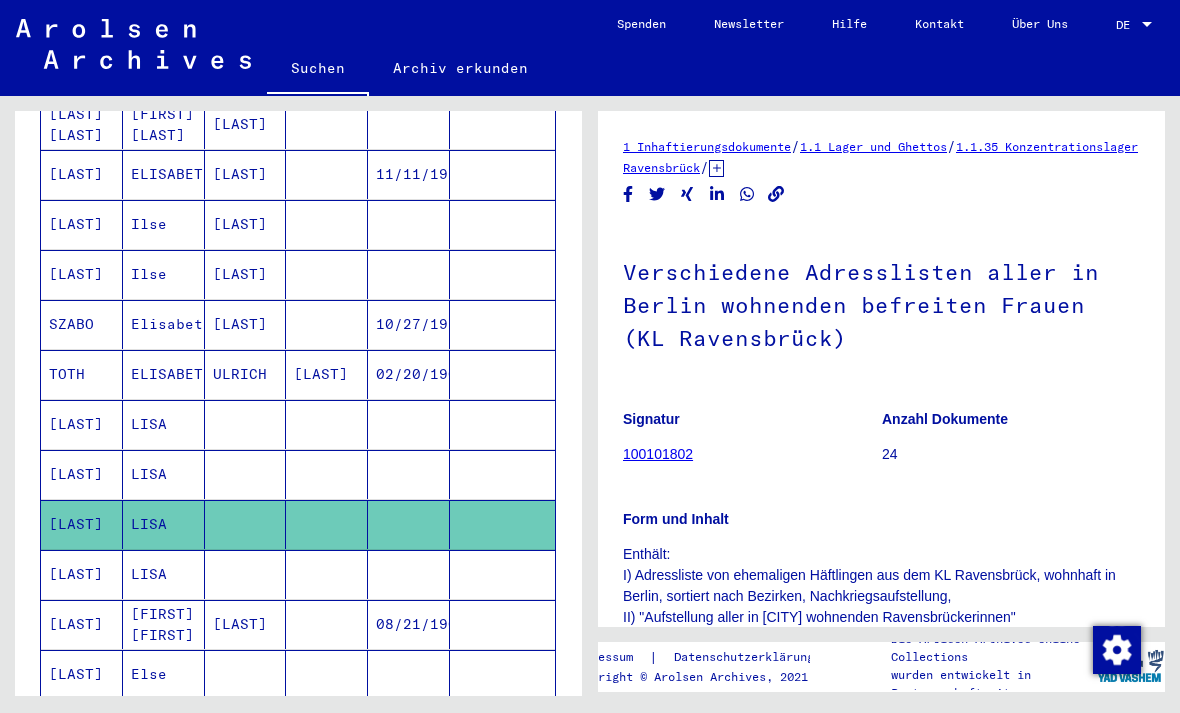 scroll, scrollTop: 0, scrollLeft: 0, axis: both 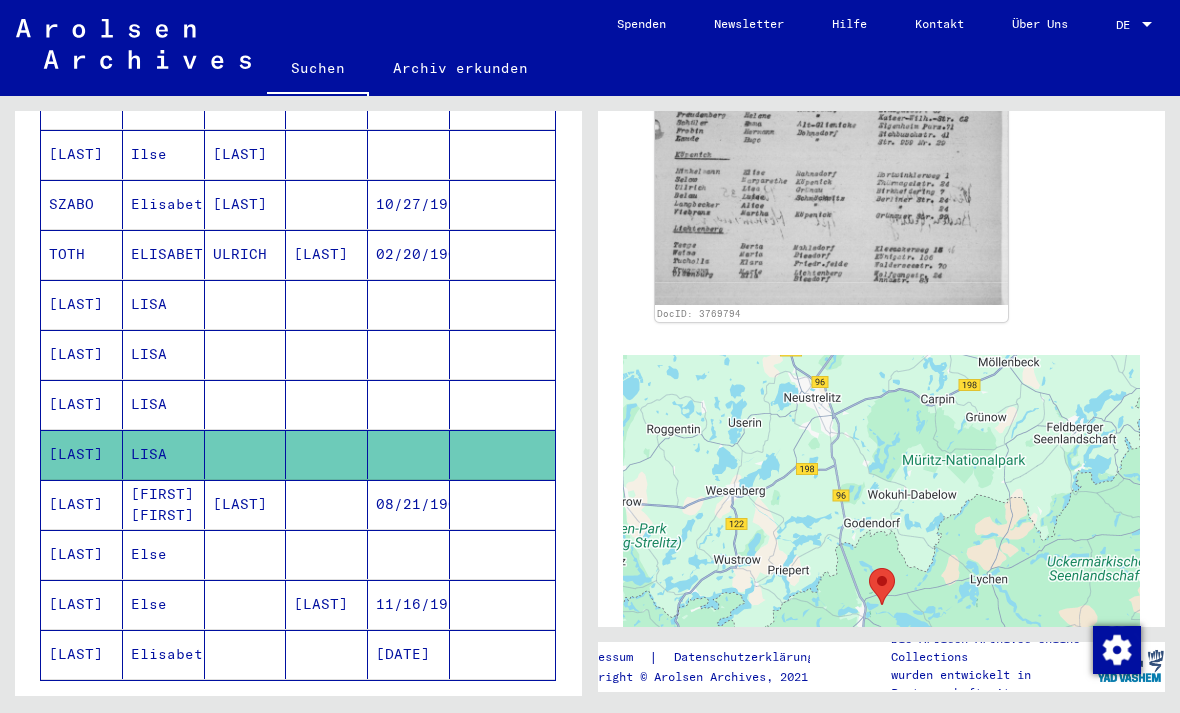 click on "[LAST]" at bounding box center (82, 604) 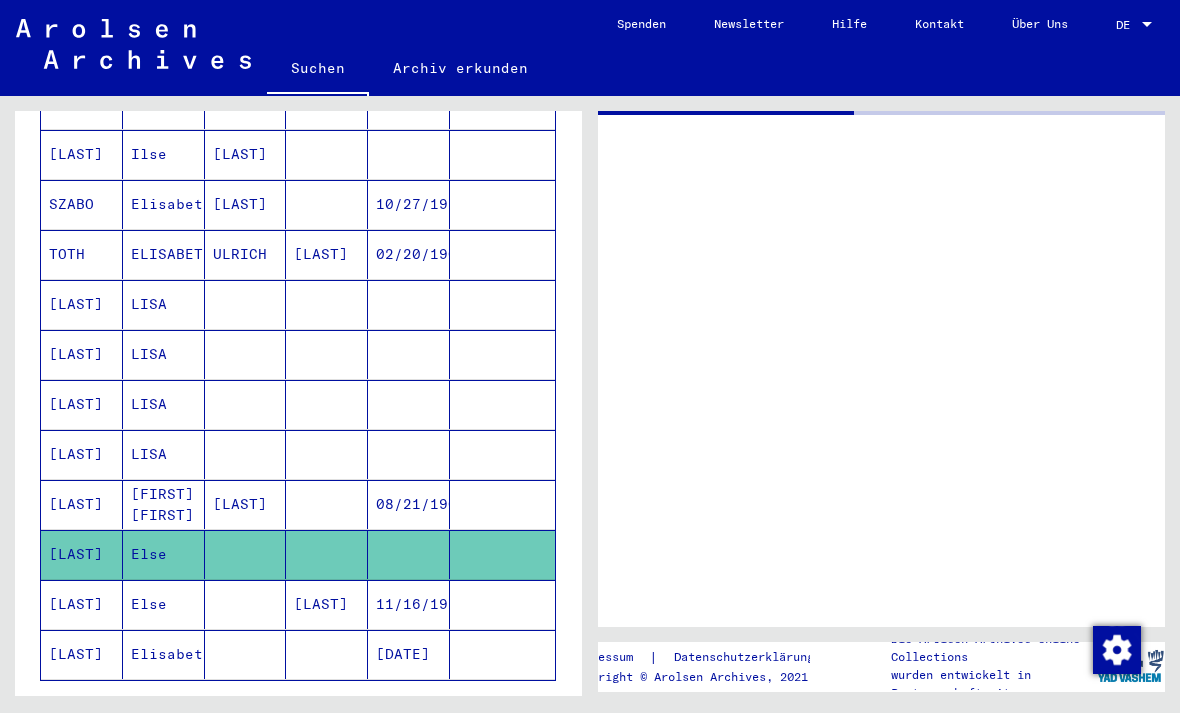 scroll, scrollTop: 109, scrollLeft: 0, axis: vertical 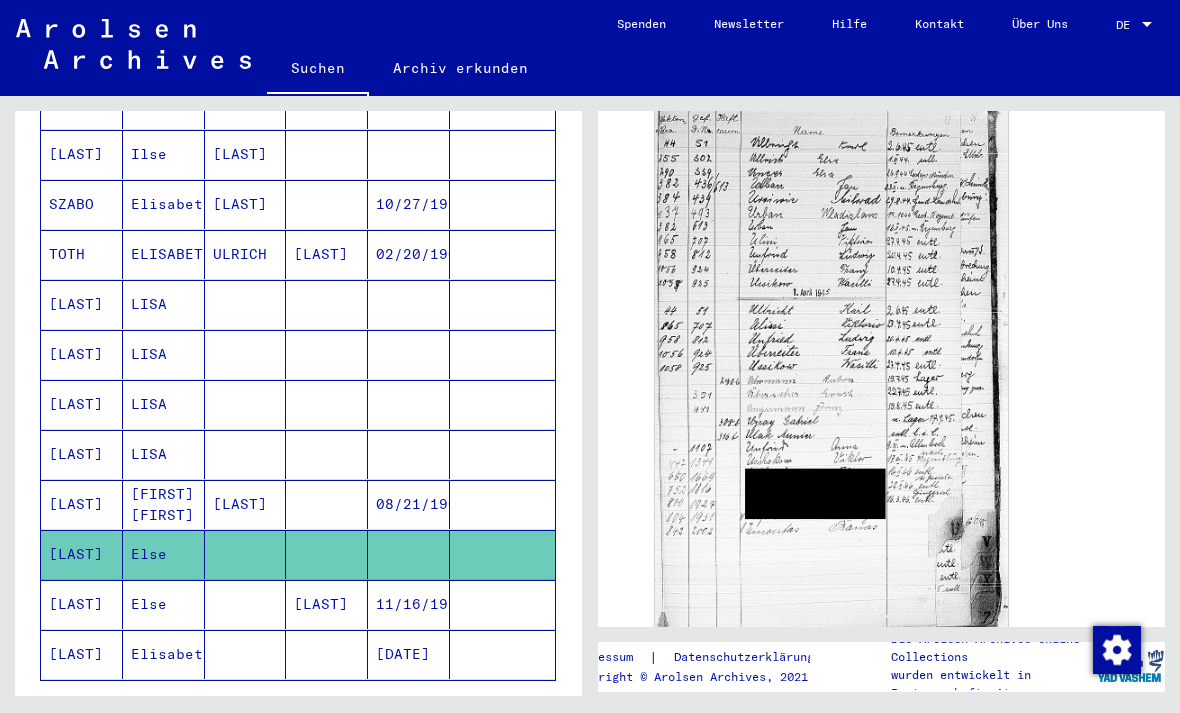 click on "[LAST]" at bounding box center [82, 554] 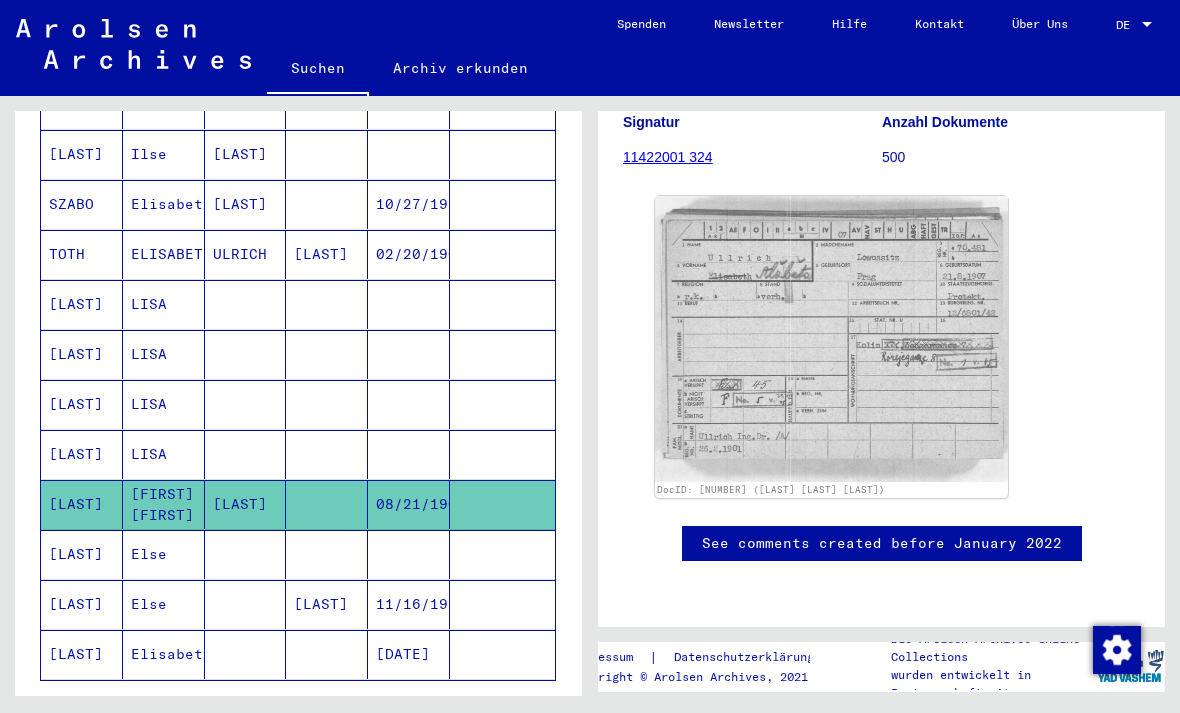 click on "[LAST]" at bounding box center (82, 654) 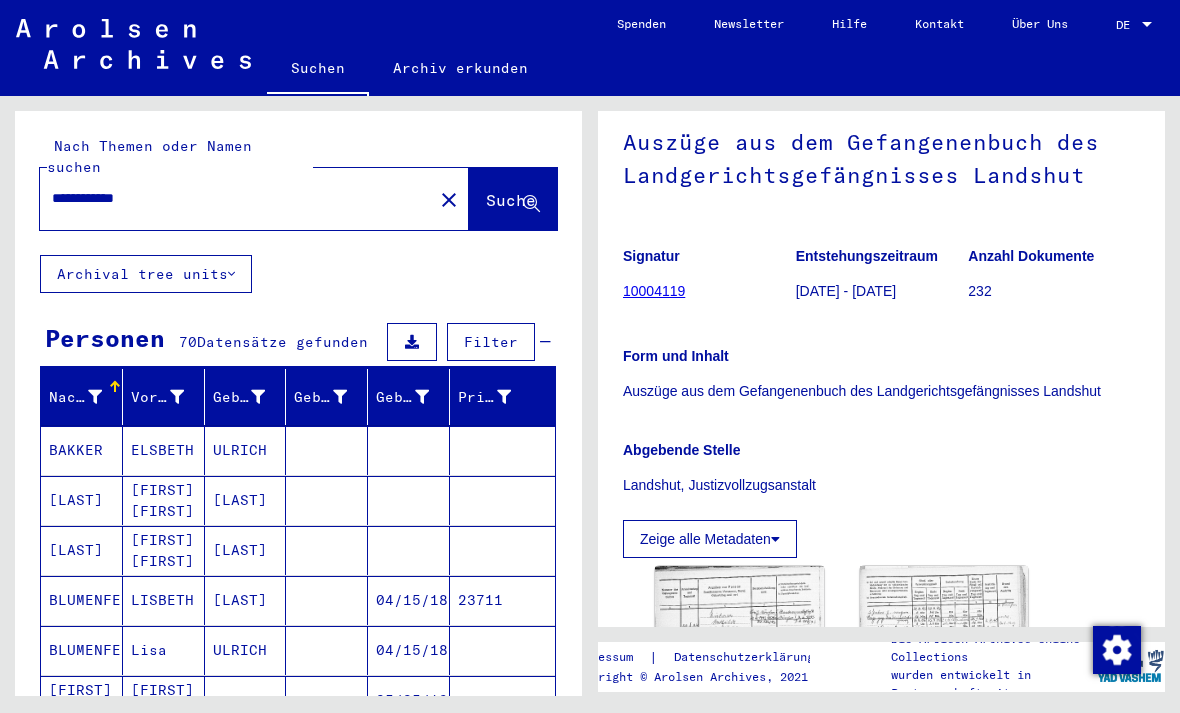 click on "close" 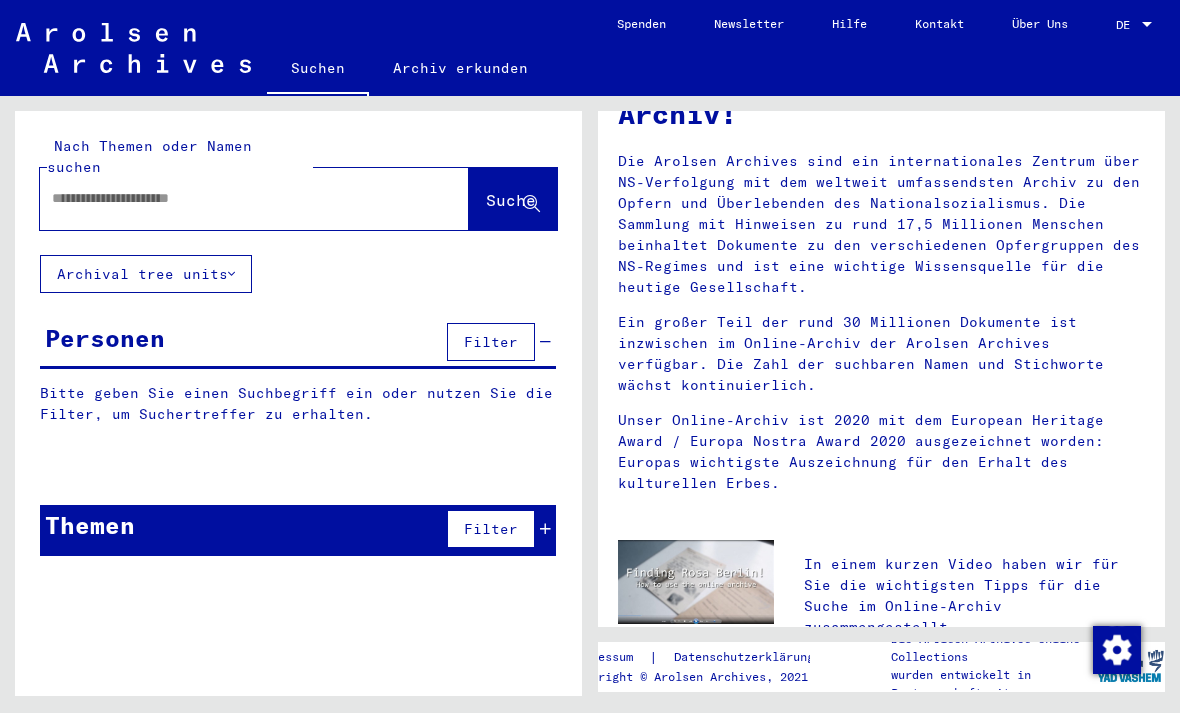 click at bounding box center (230, 198) 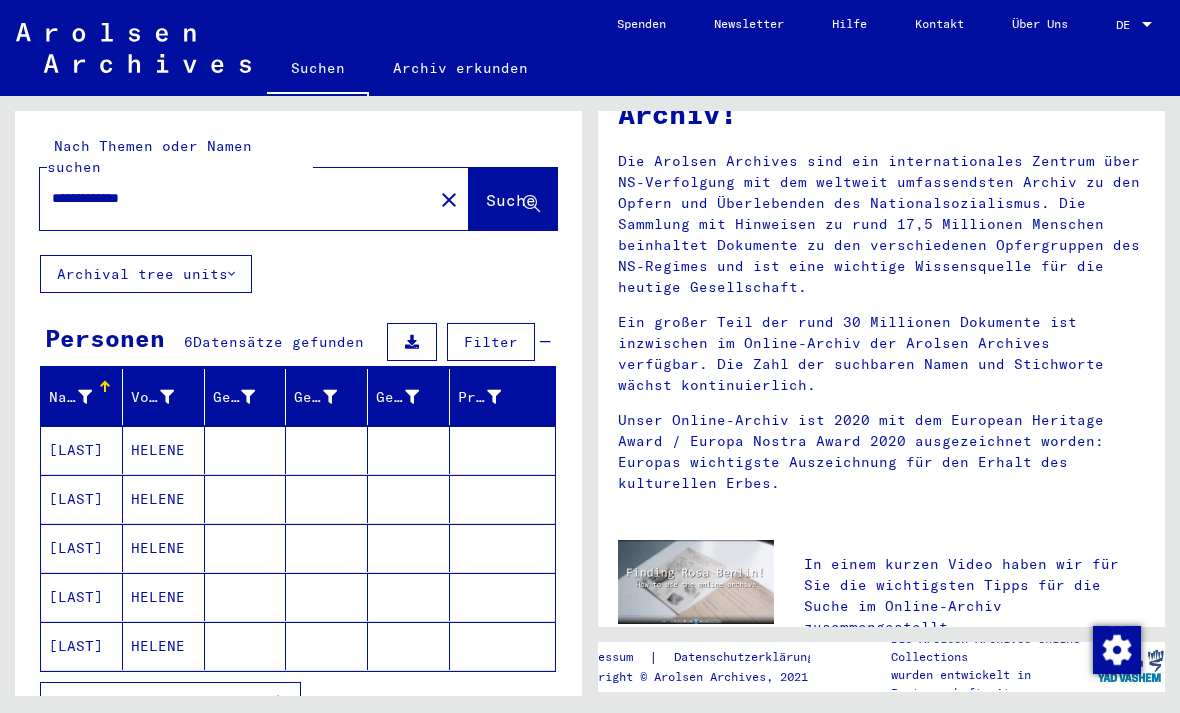 click on "**********" at bounding box center [230, 198] 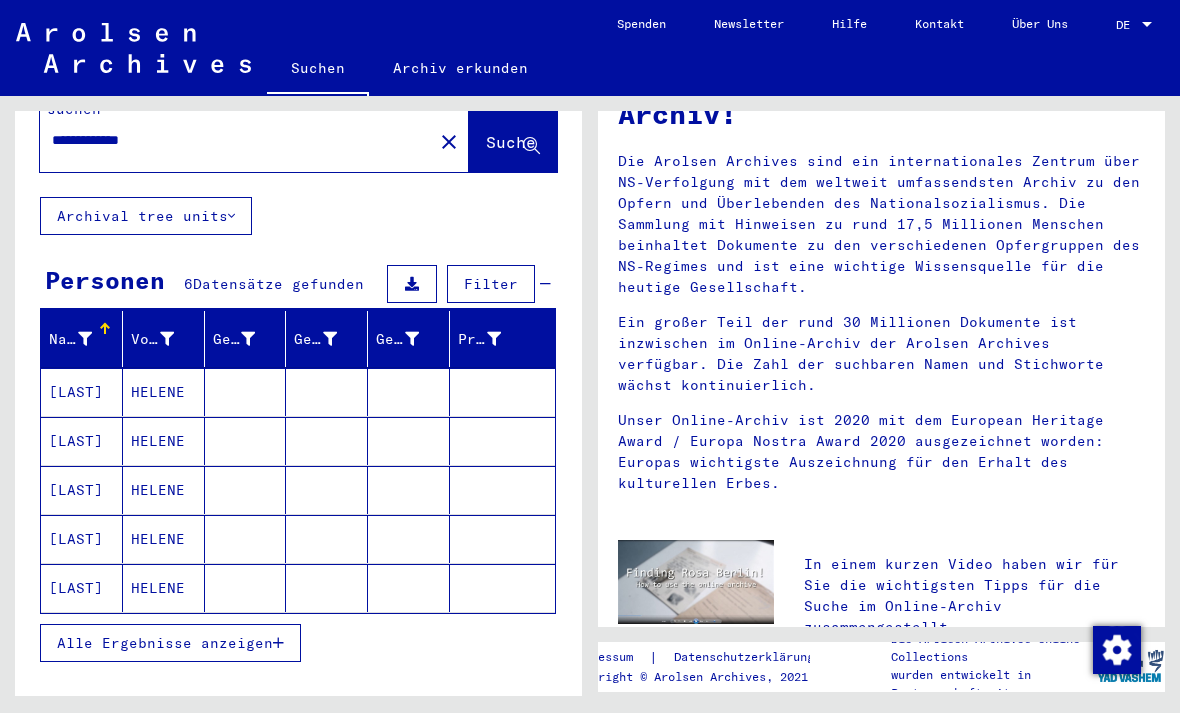 click on "[LAST]" at bounding box center (82, 441) 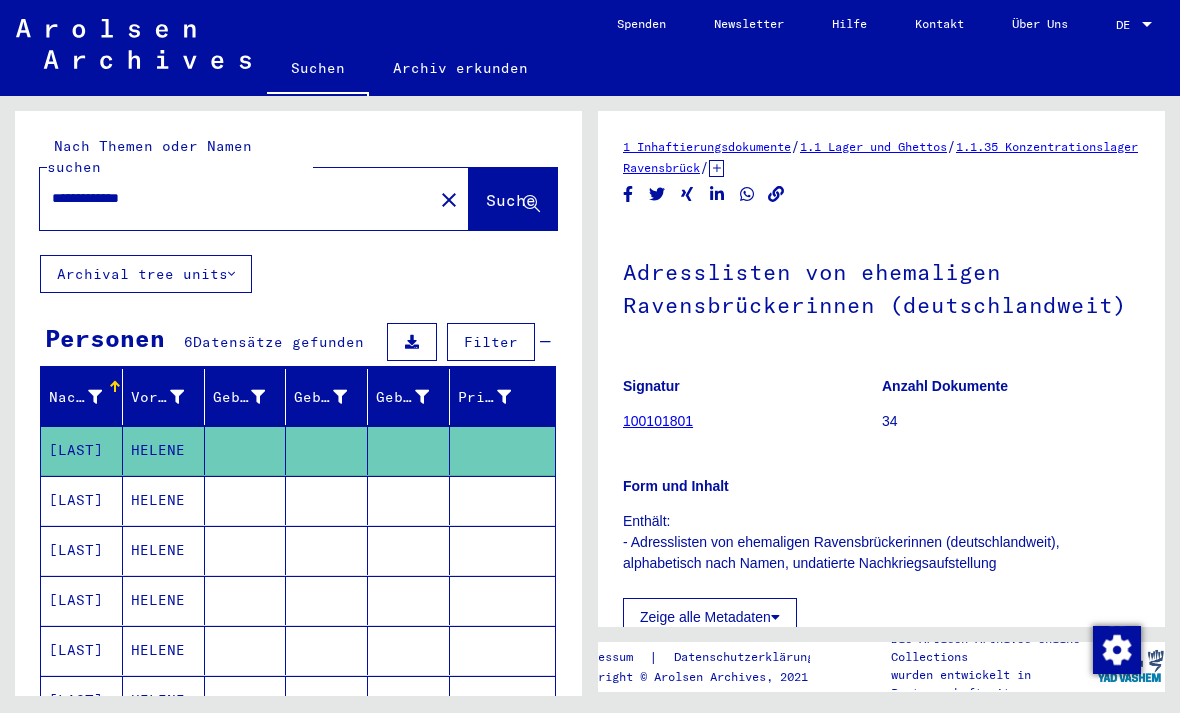 click on "close" 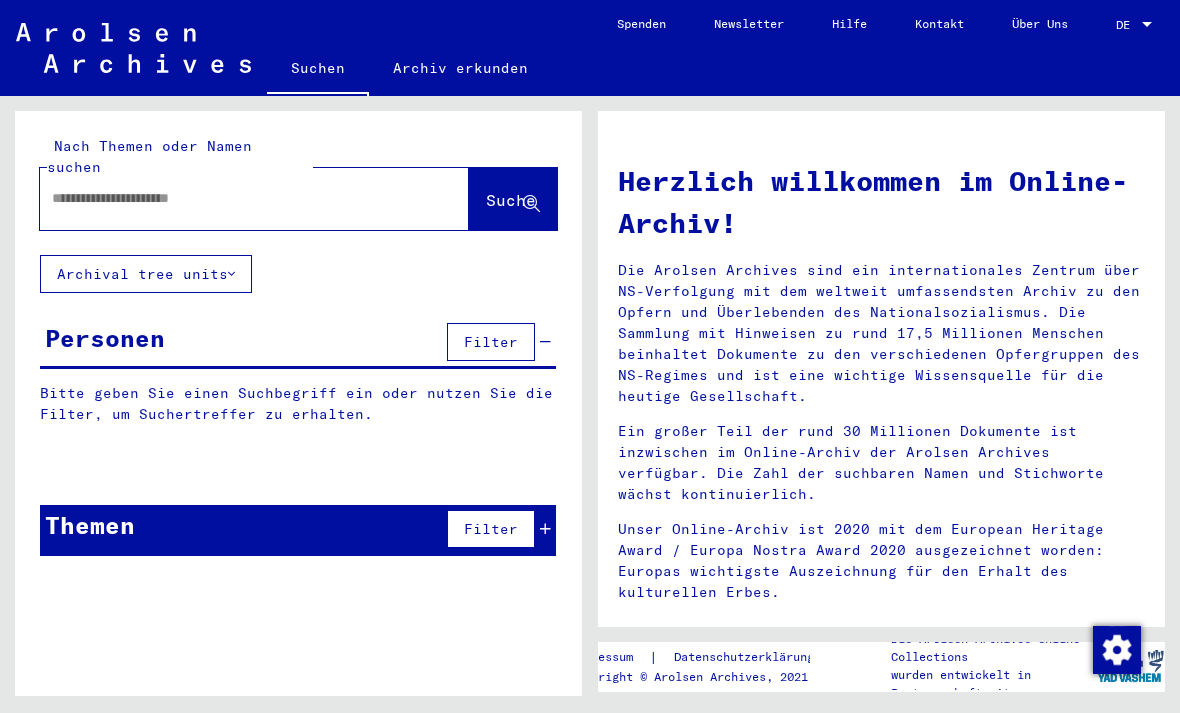click at bounding box center [230, 198] 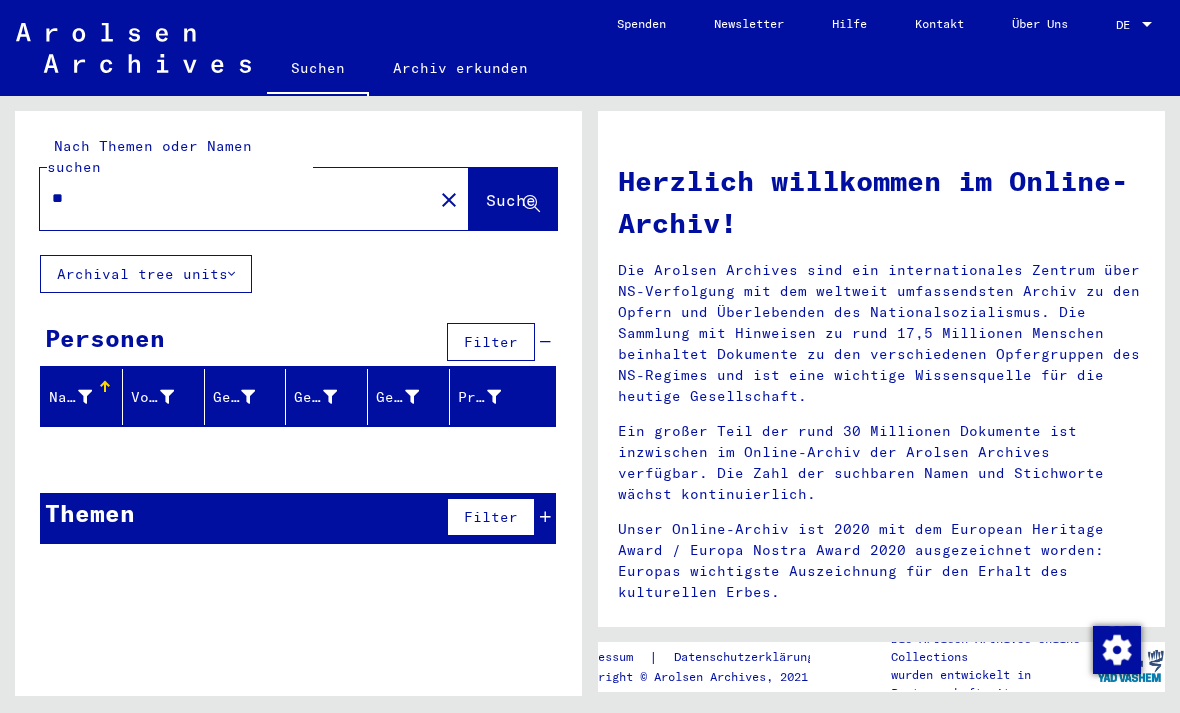 type on "*" 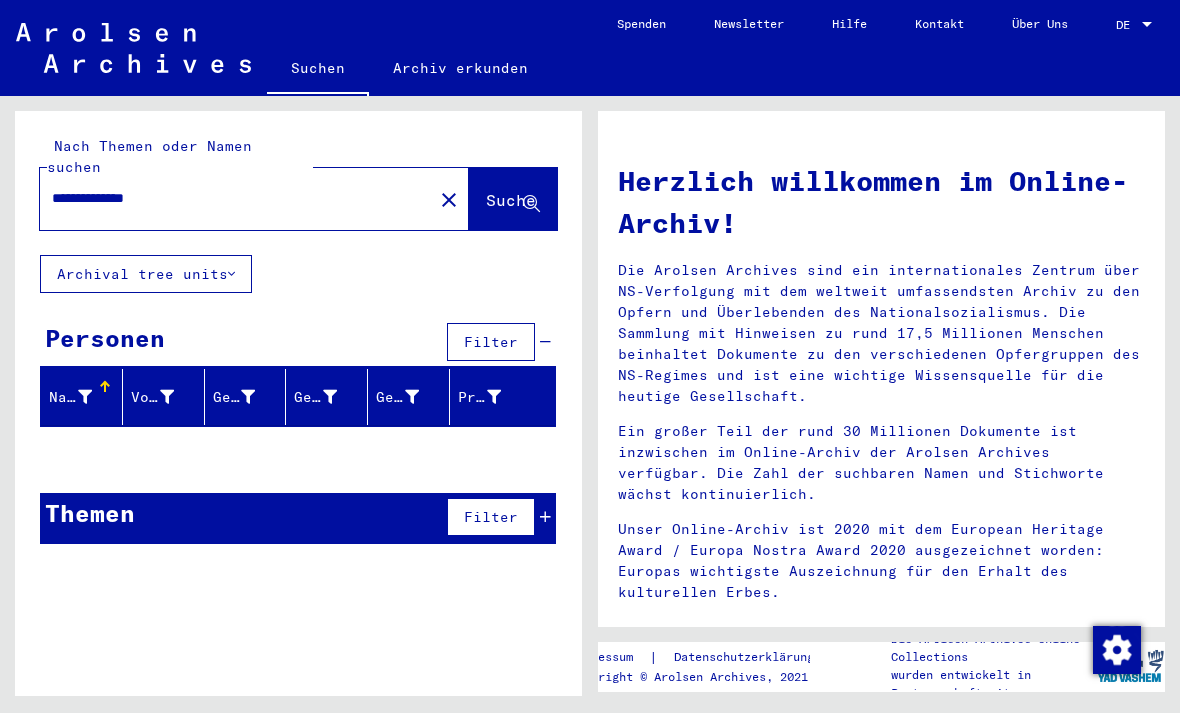 type on "**********" 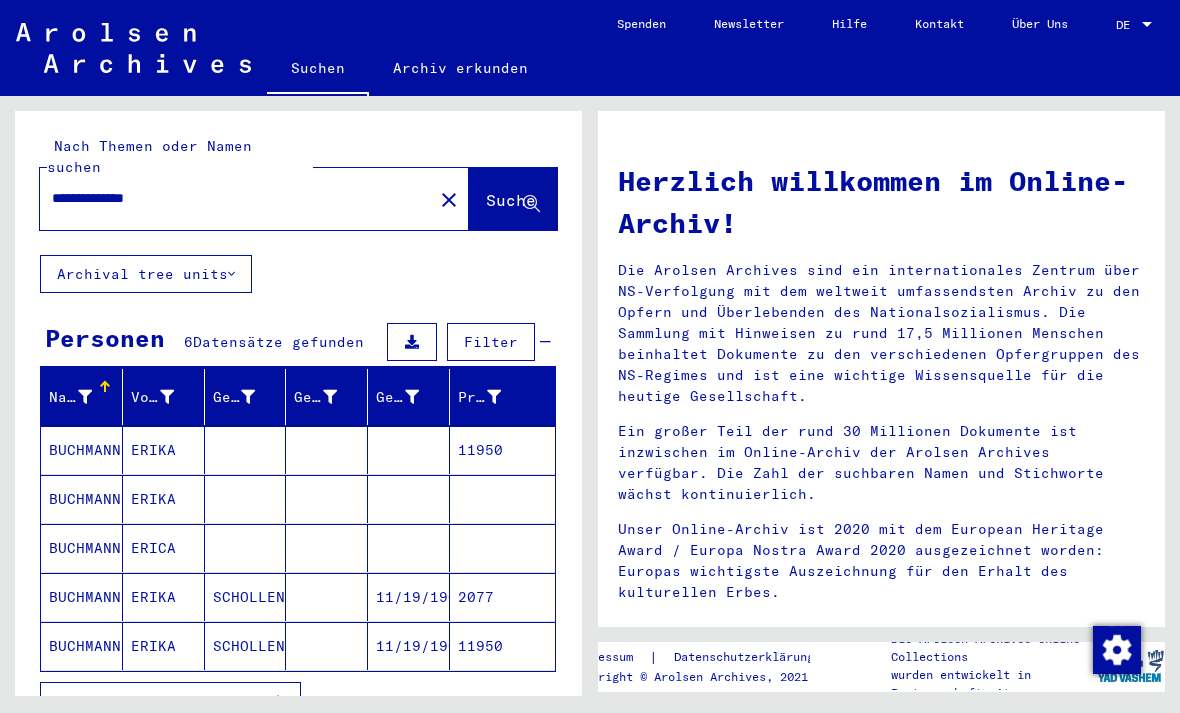 click on "BUCHMANN" at bounding box center [82, 499] 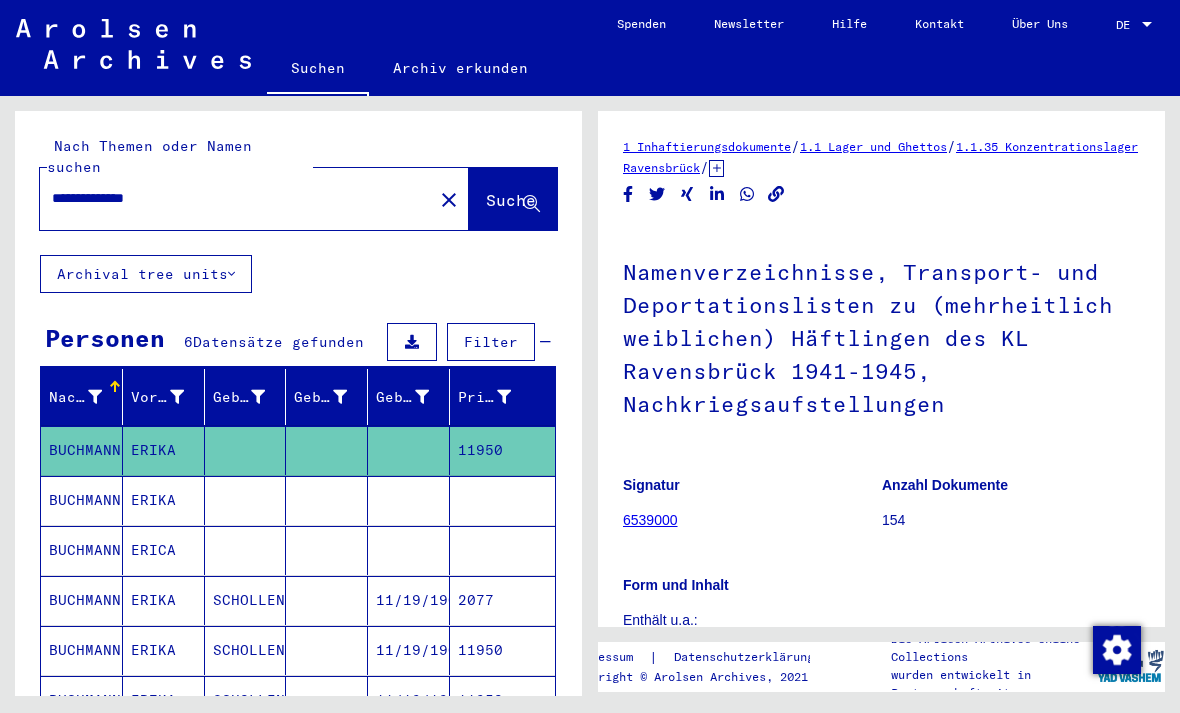 scroll, scrollTop: 0, scrollLeft: 0, axis: both 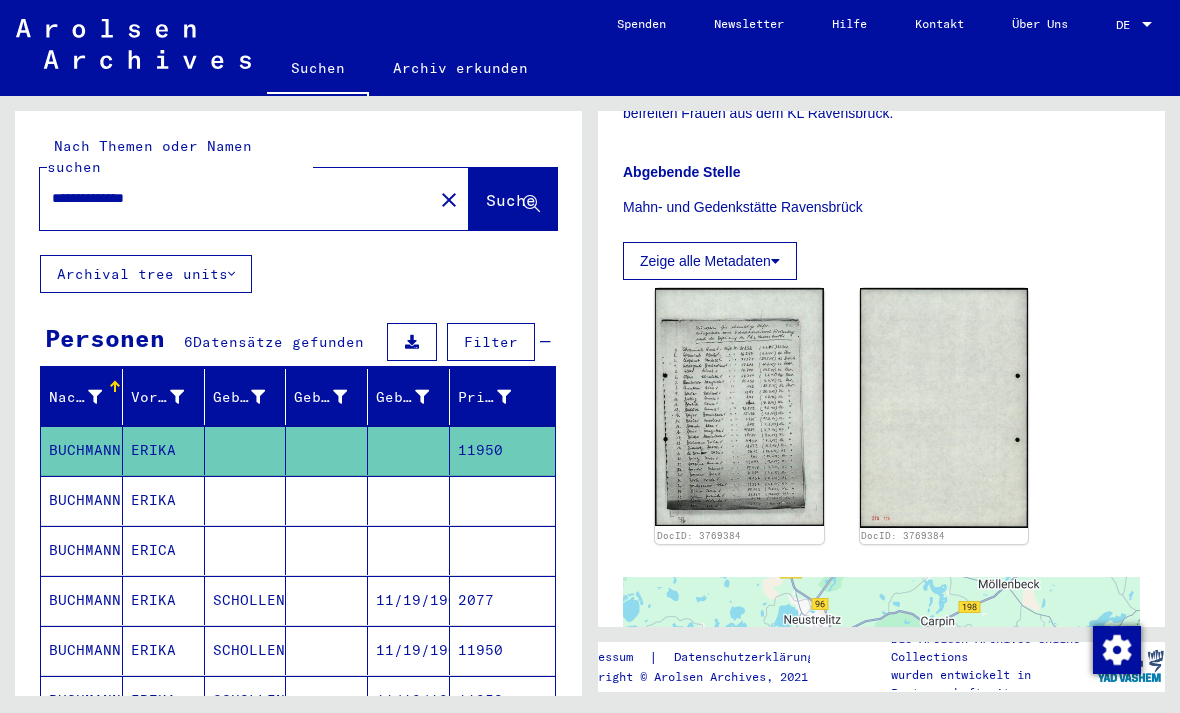 click on "BUCHMANN" at bounding box center [82, 550] 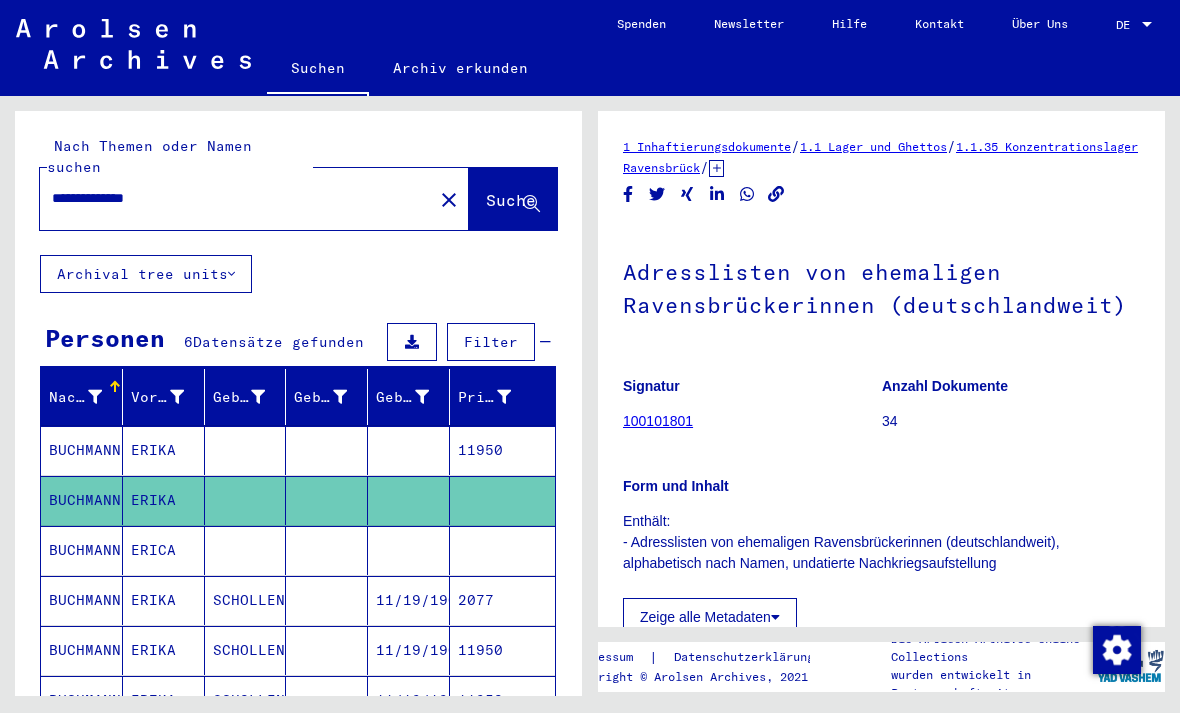 scroll, scrollTop: 211, scrollLeft: 0, axis: vertical 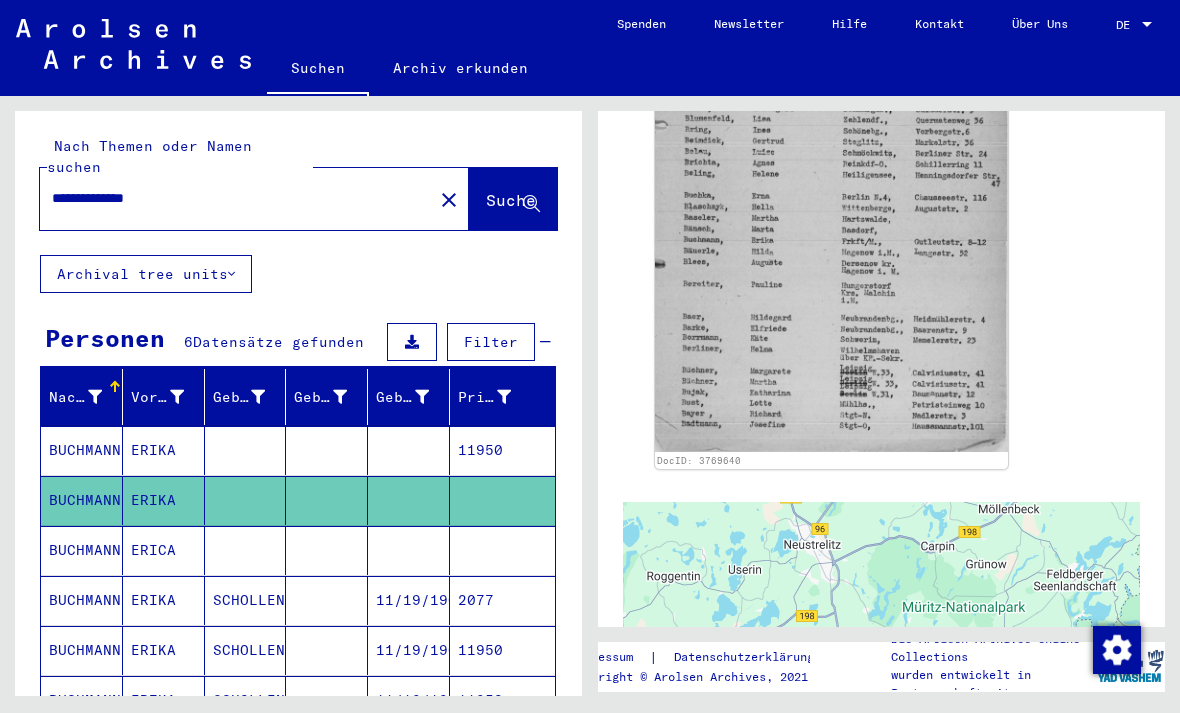 click on "BUCHMANN" at bounding box center (82, 600) 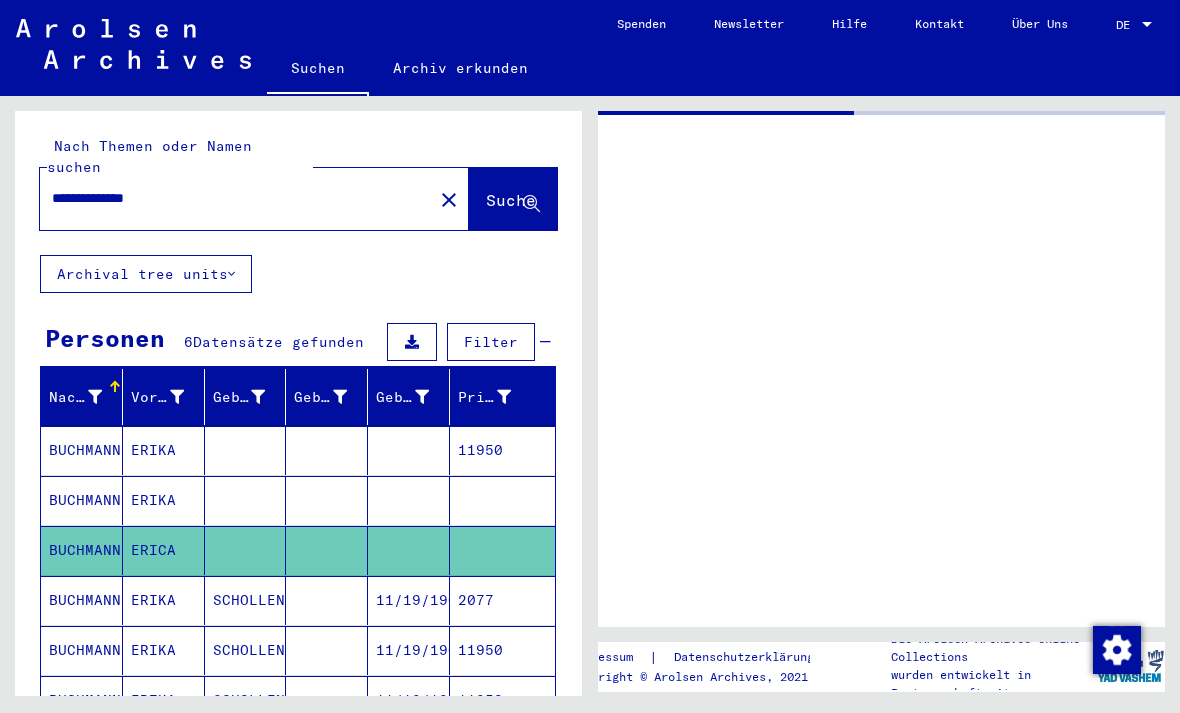 scroll, scrollTop: 0, scrollLeft: 0, axis: both 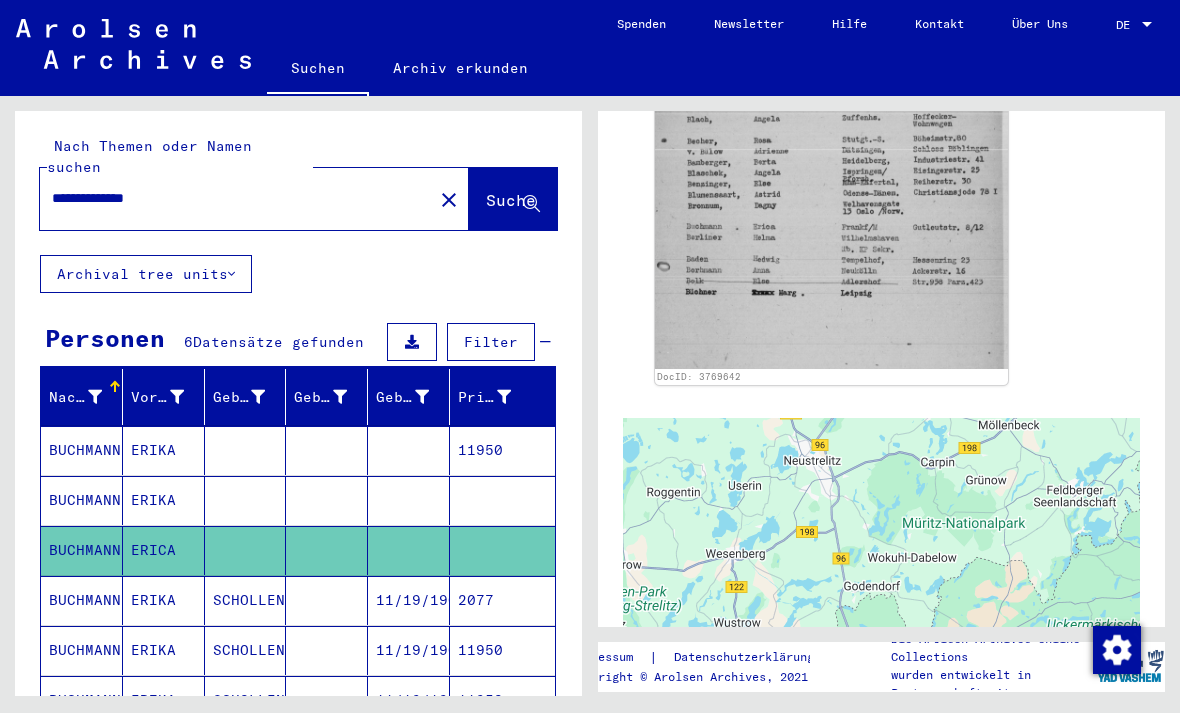 click on "BUCHMANN" at bounding box center [82, 650] 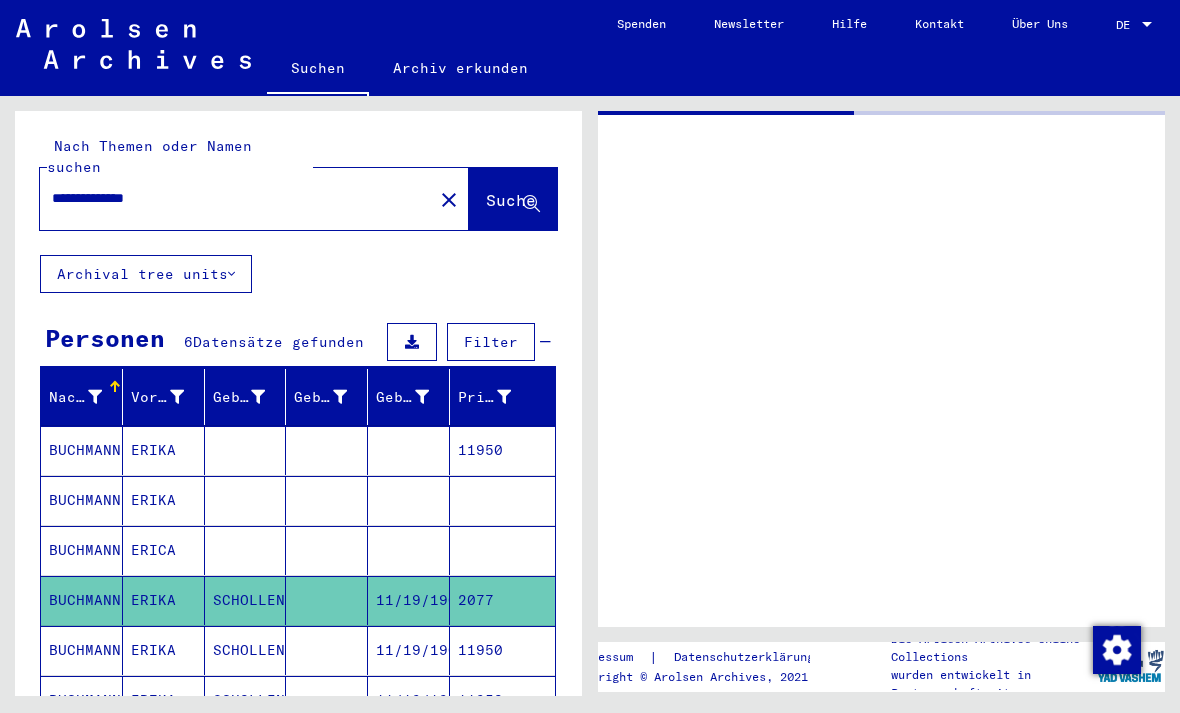 scroll, scrollTop: 0, scrollLeft: 0, axis: both 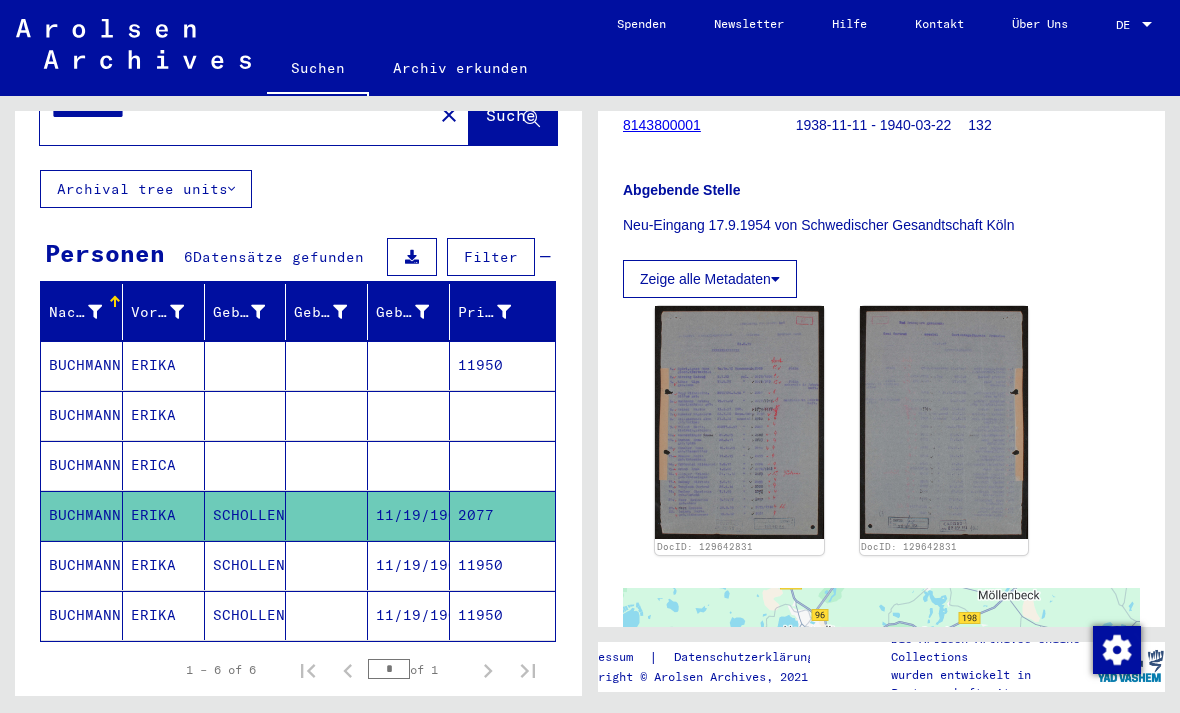 click on "BUCHMANN" at bounding box center (82, 615) 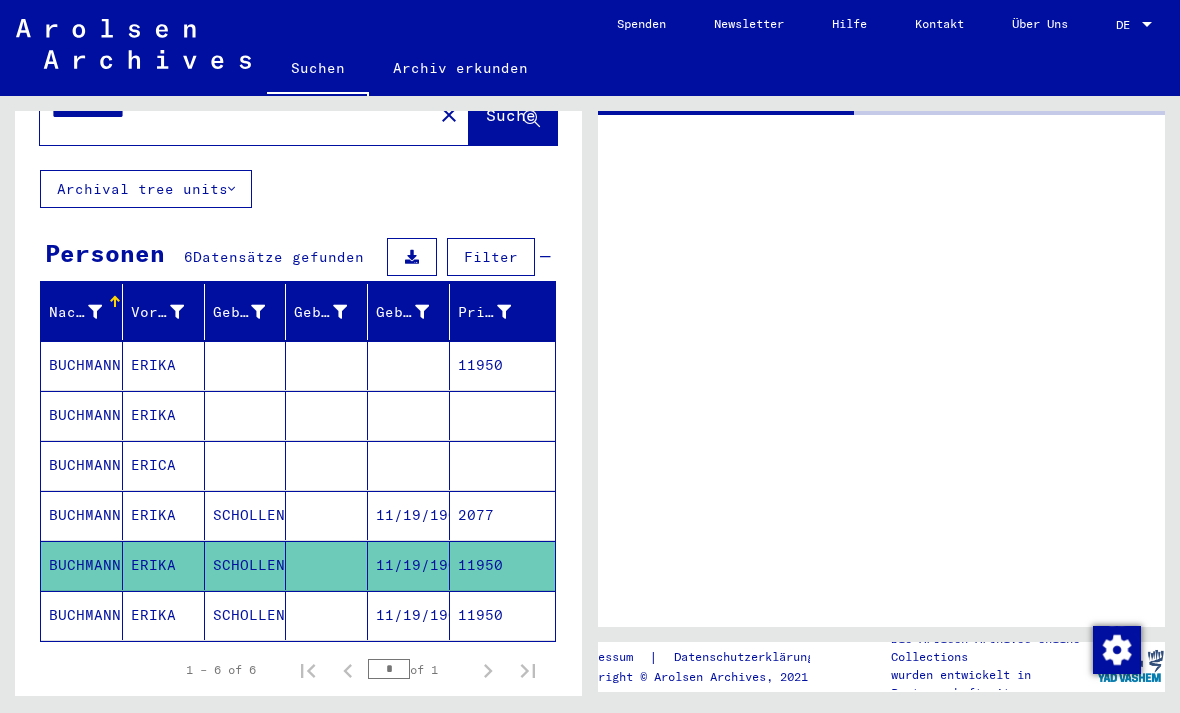 scroll, scrollTop: 0, scrollLeft: 0, axis: both 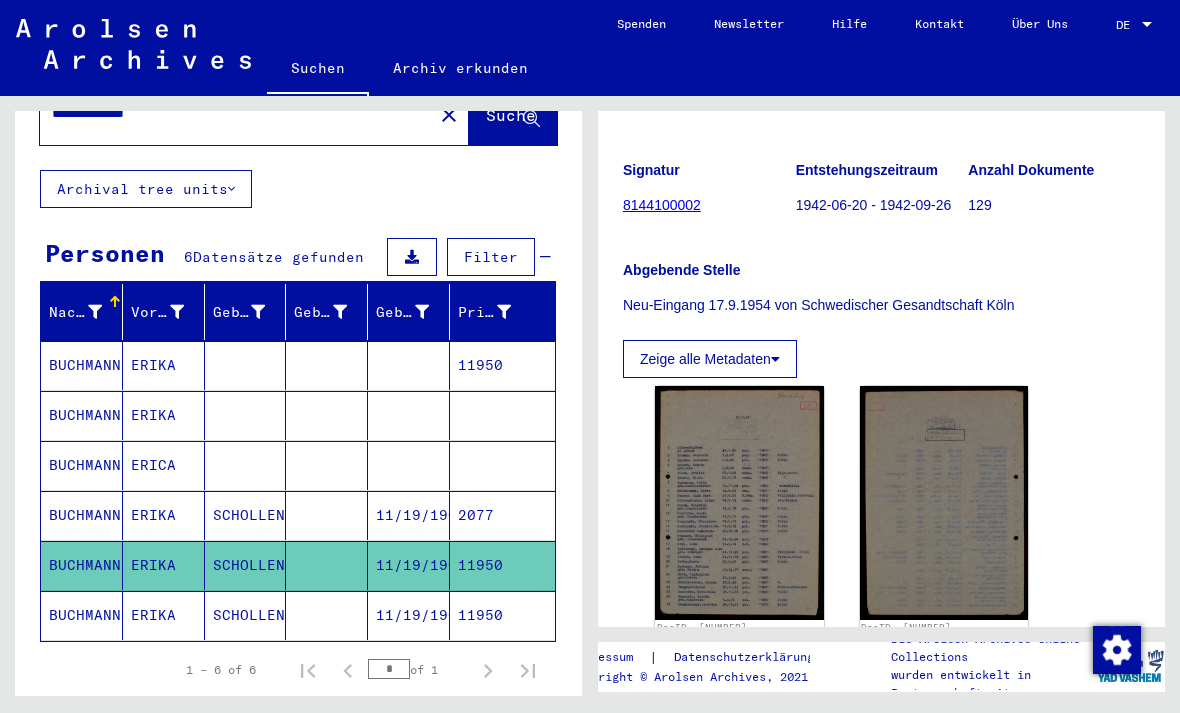 click 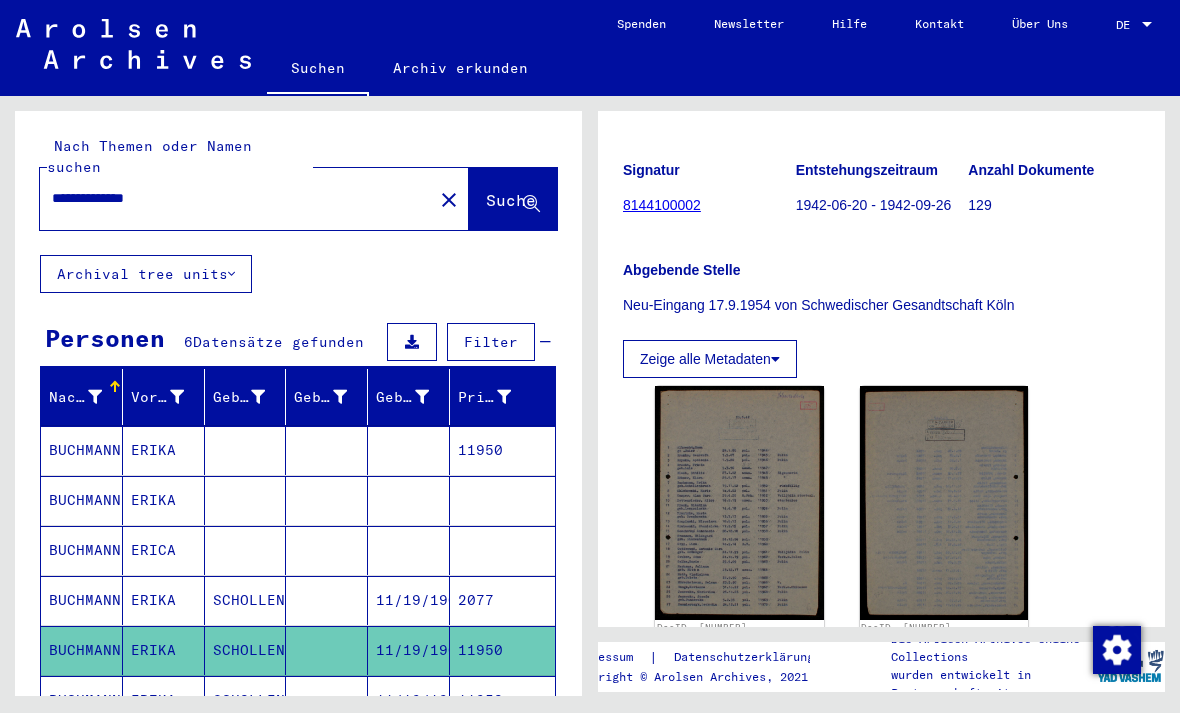 scroll, scrollTop: 0, scrollLeft: 0, axis: both 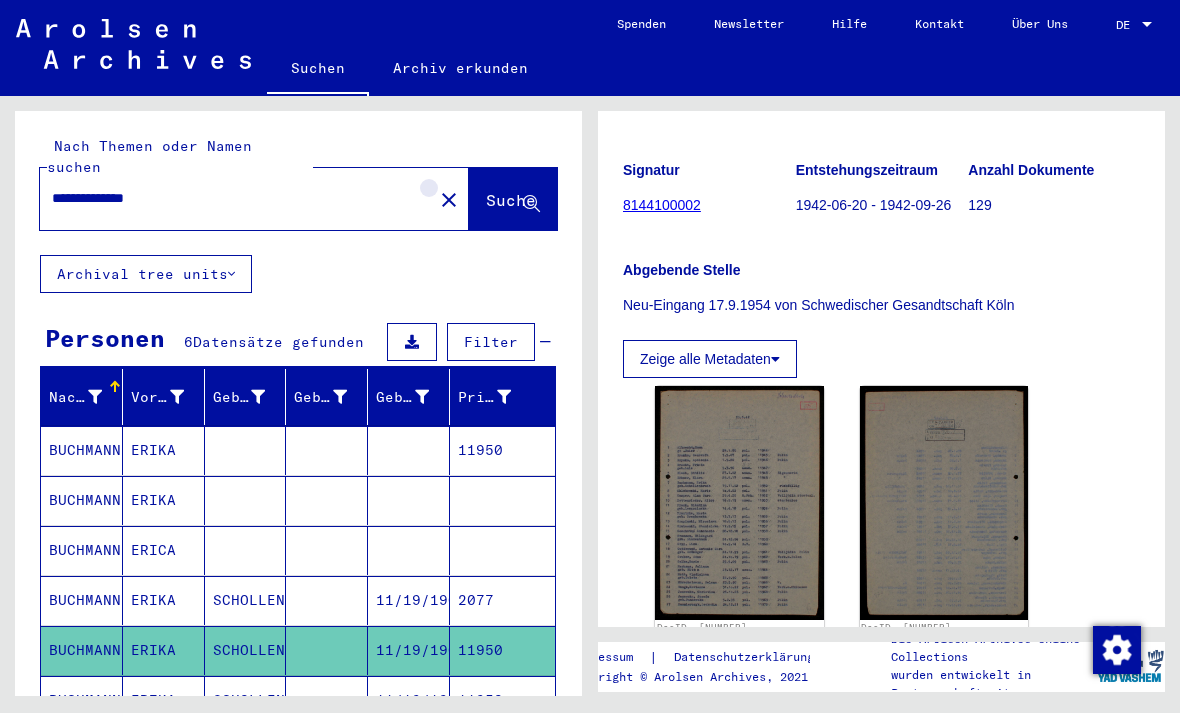 click on "close" 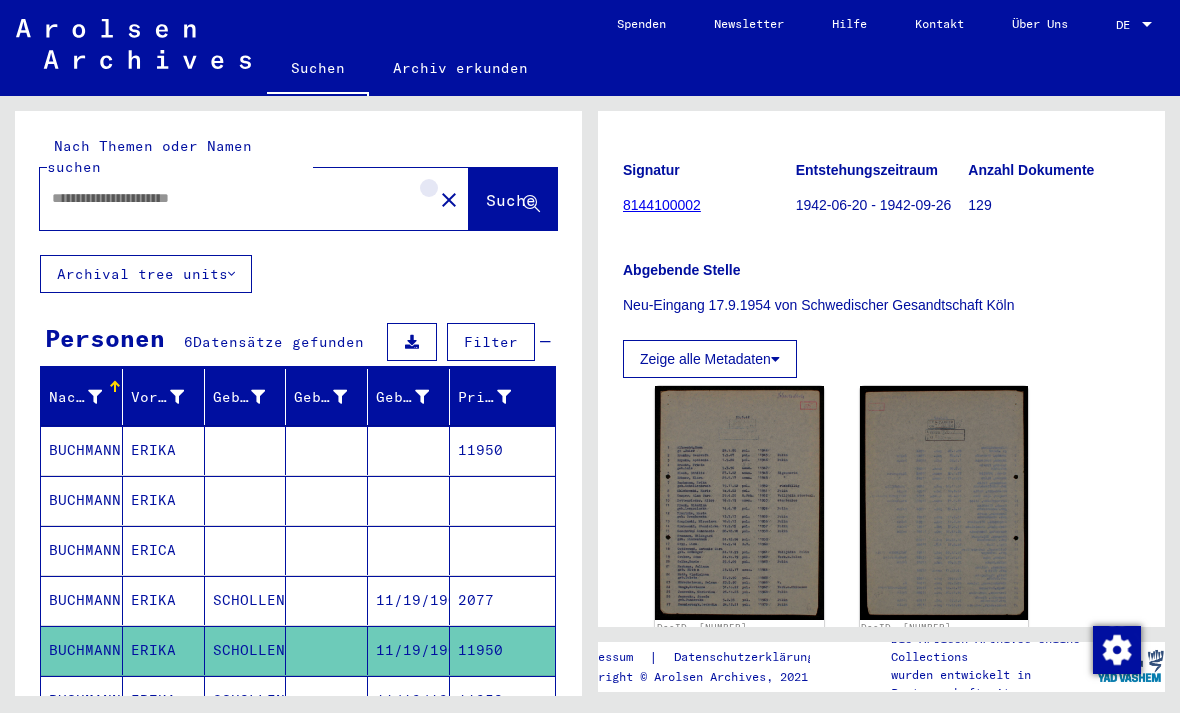 scroll, scrollTop: 0, scrollLeft: 0, axis: both 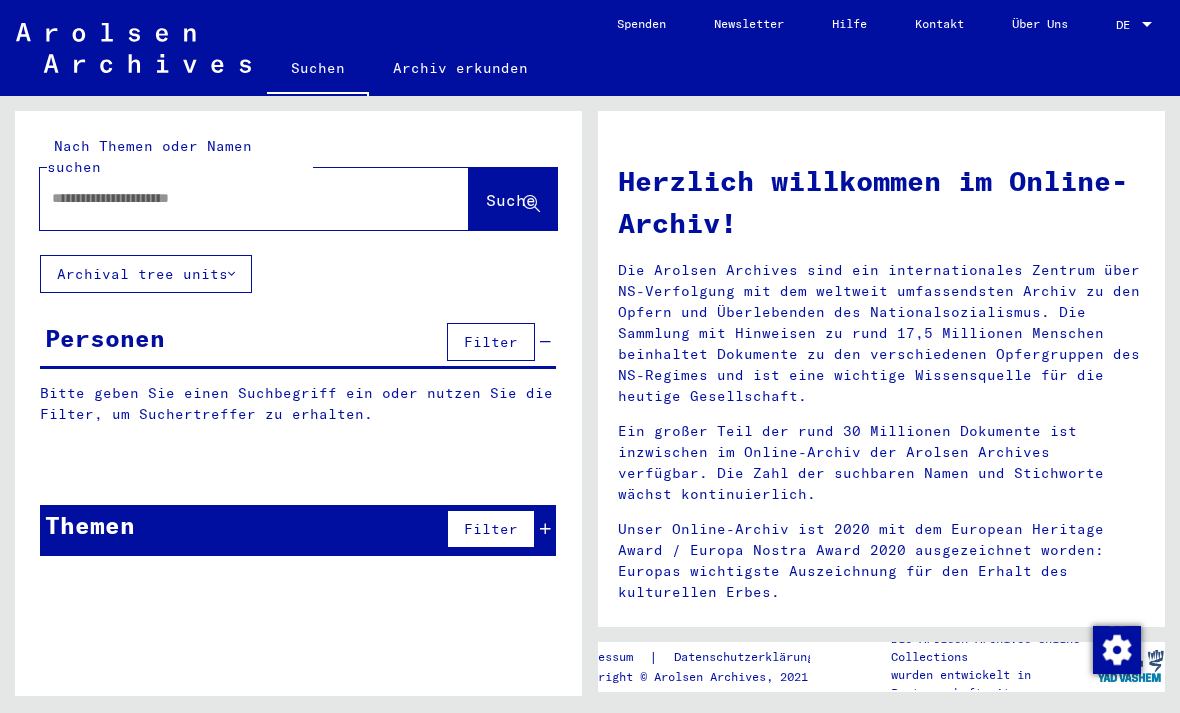 click at bounding box center (230, 198) 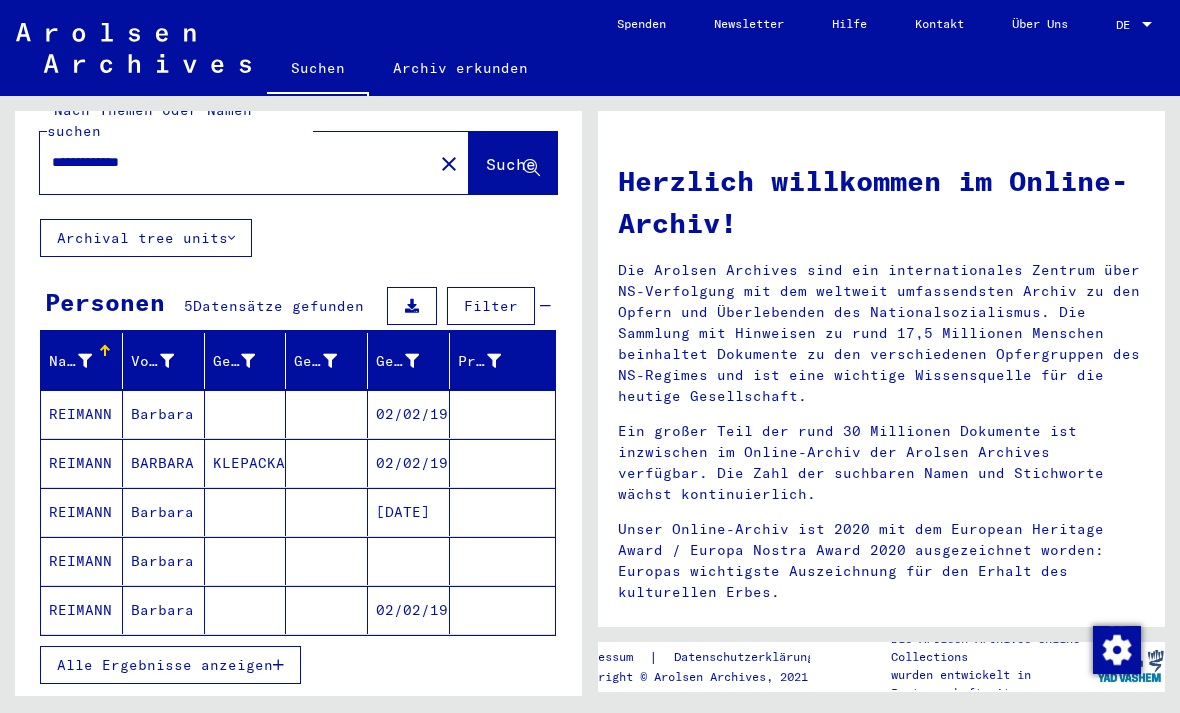 scroll, scrollTop: 31, scrollLeft: 0, axis: vertical 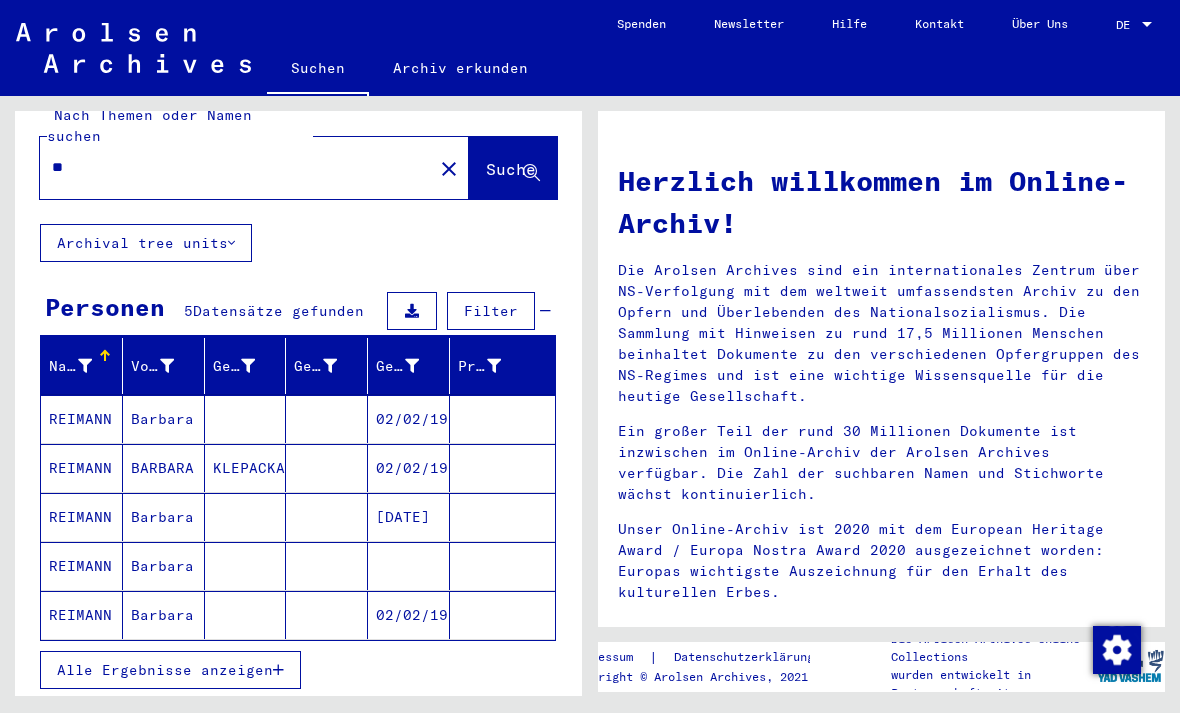 type on "*" 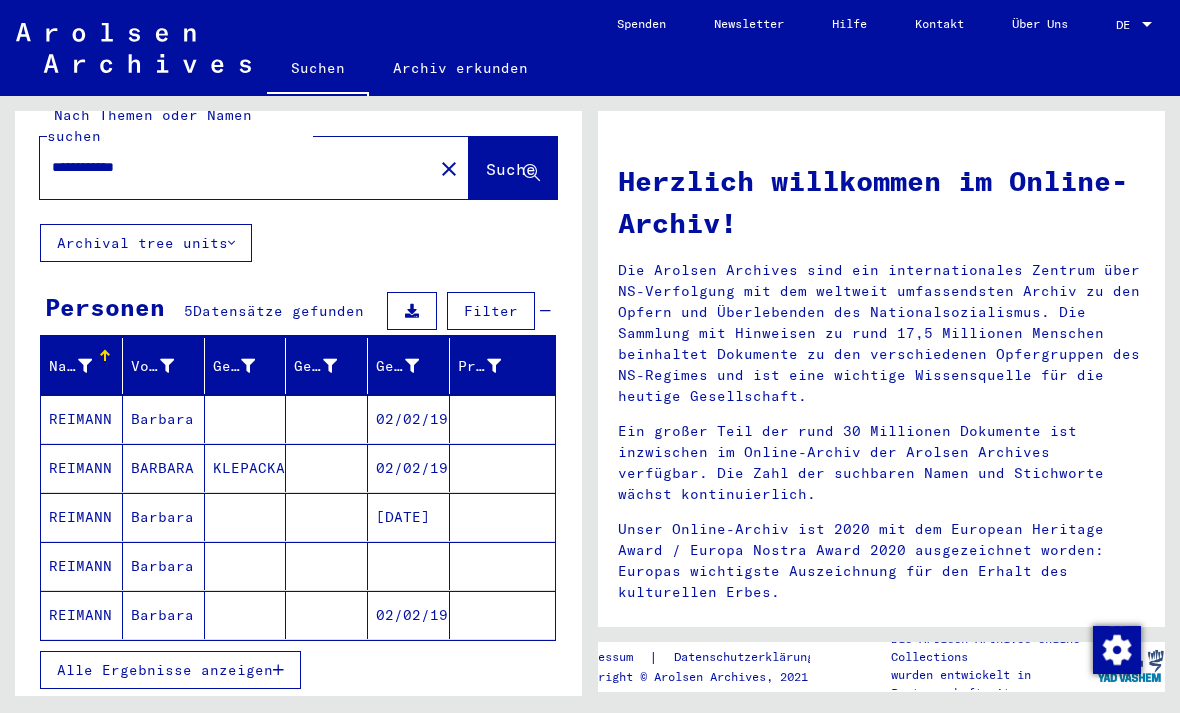 type on "**********" 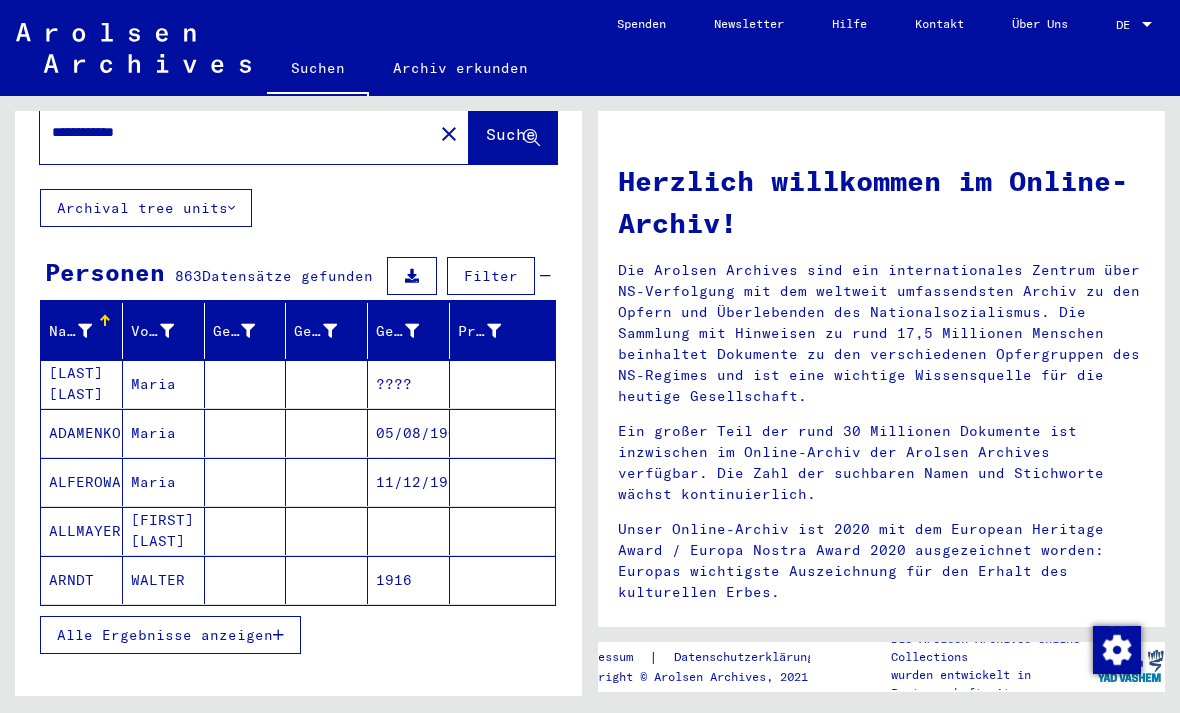 scroll, scrollTop: 70, scrollLeft: 0, axis: vertical 